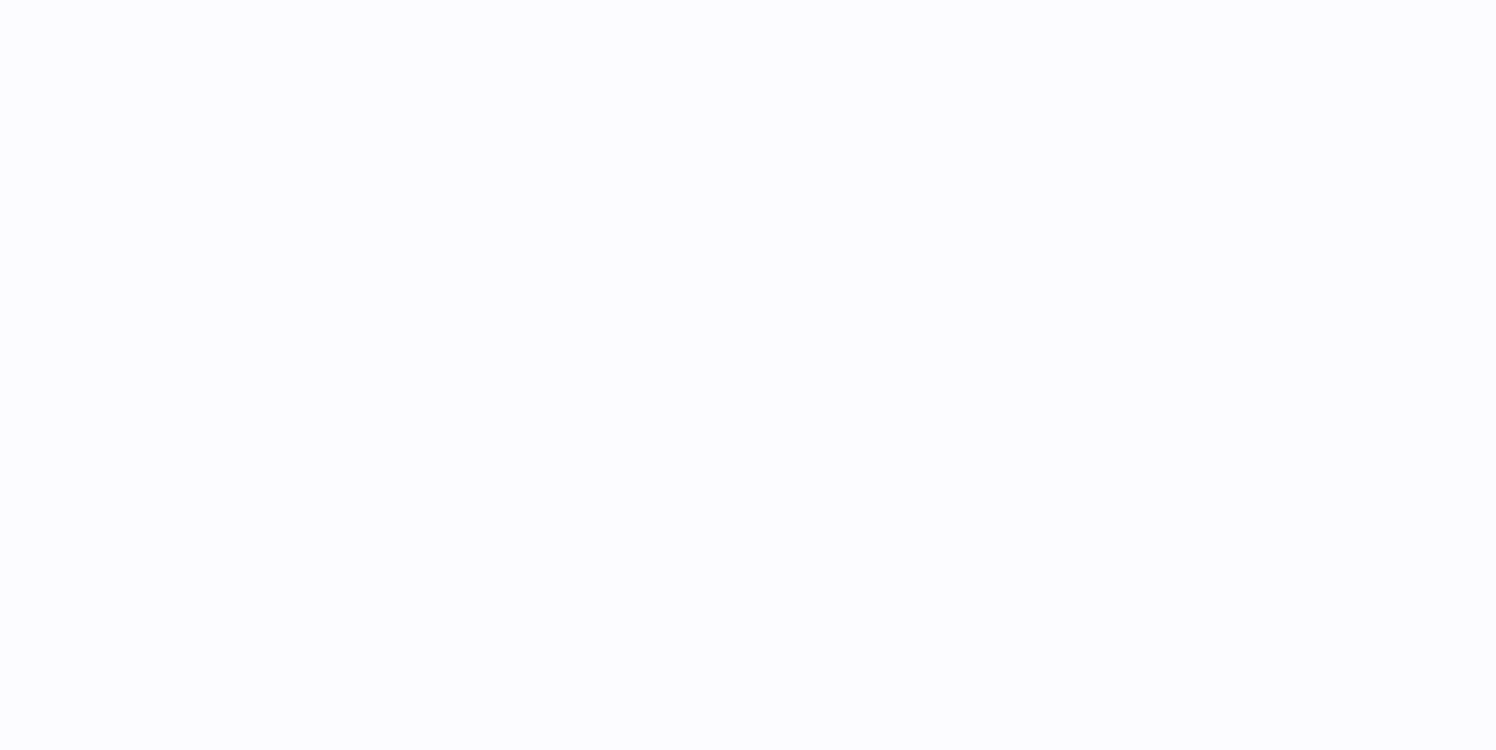 scroll, scrollTop: 0, scrollLeft: 0, axis: both 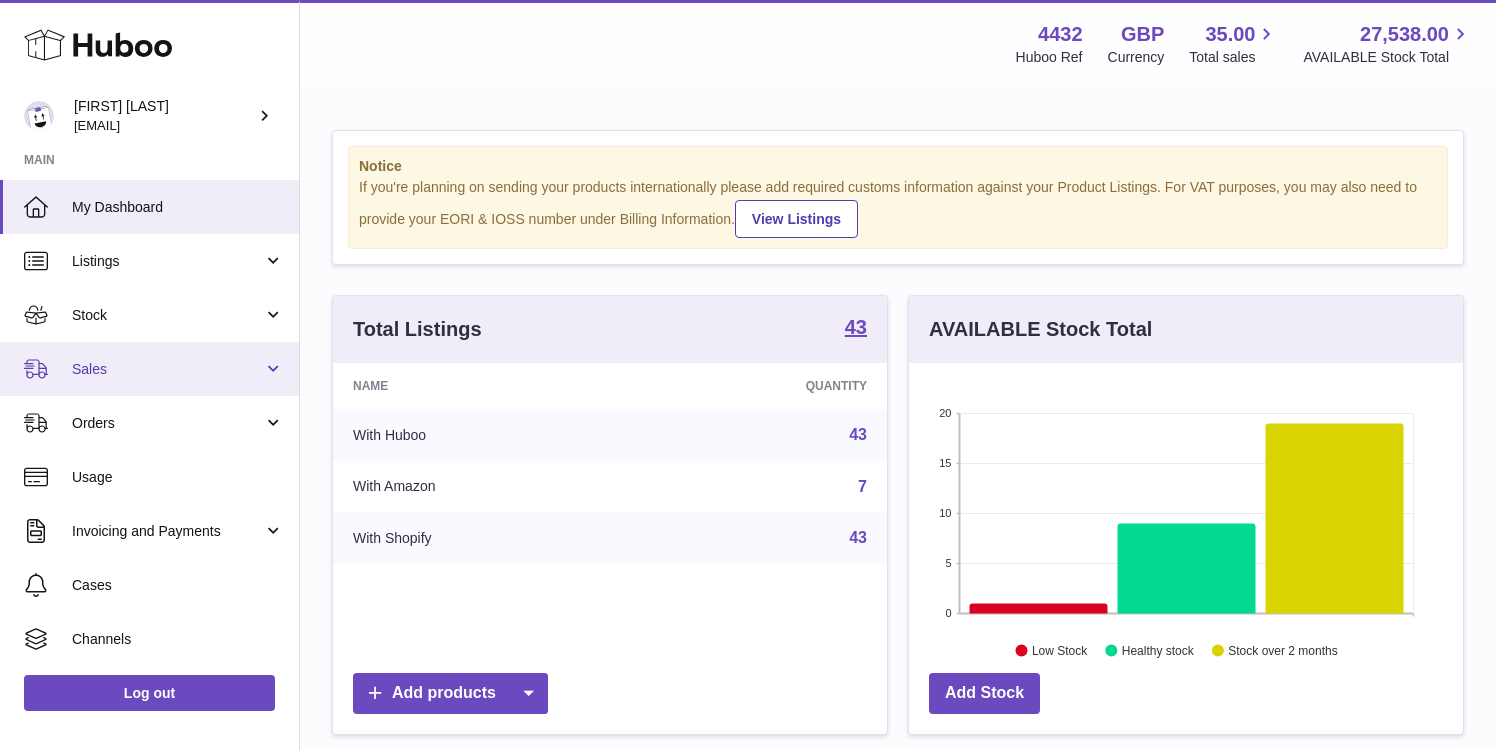 click on "Sales" at bounding box center (149, 369) 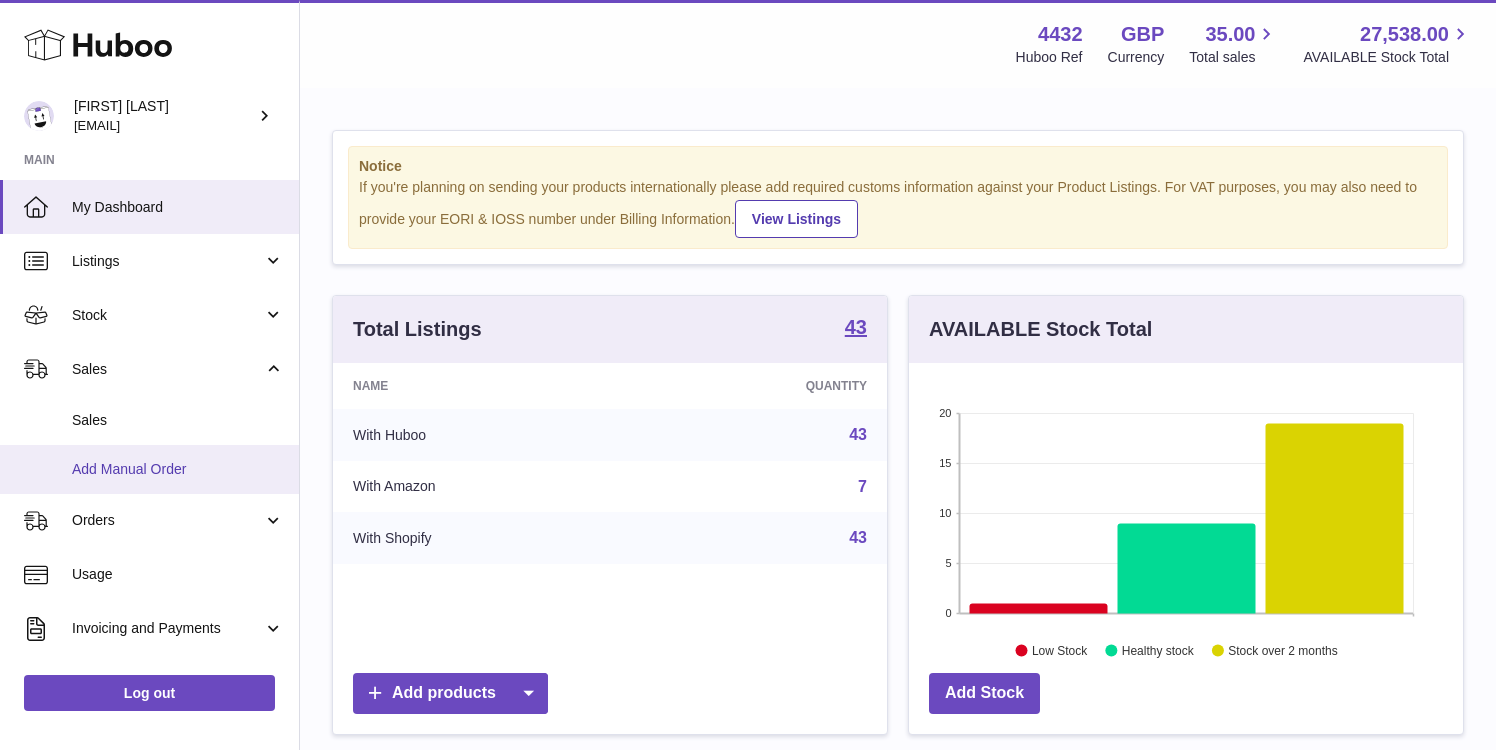 click on "Add Manual Order" at bounding box center [178, 469] 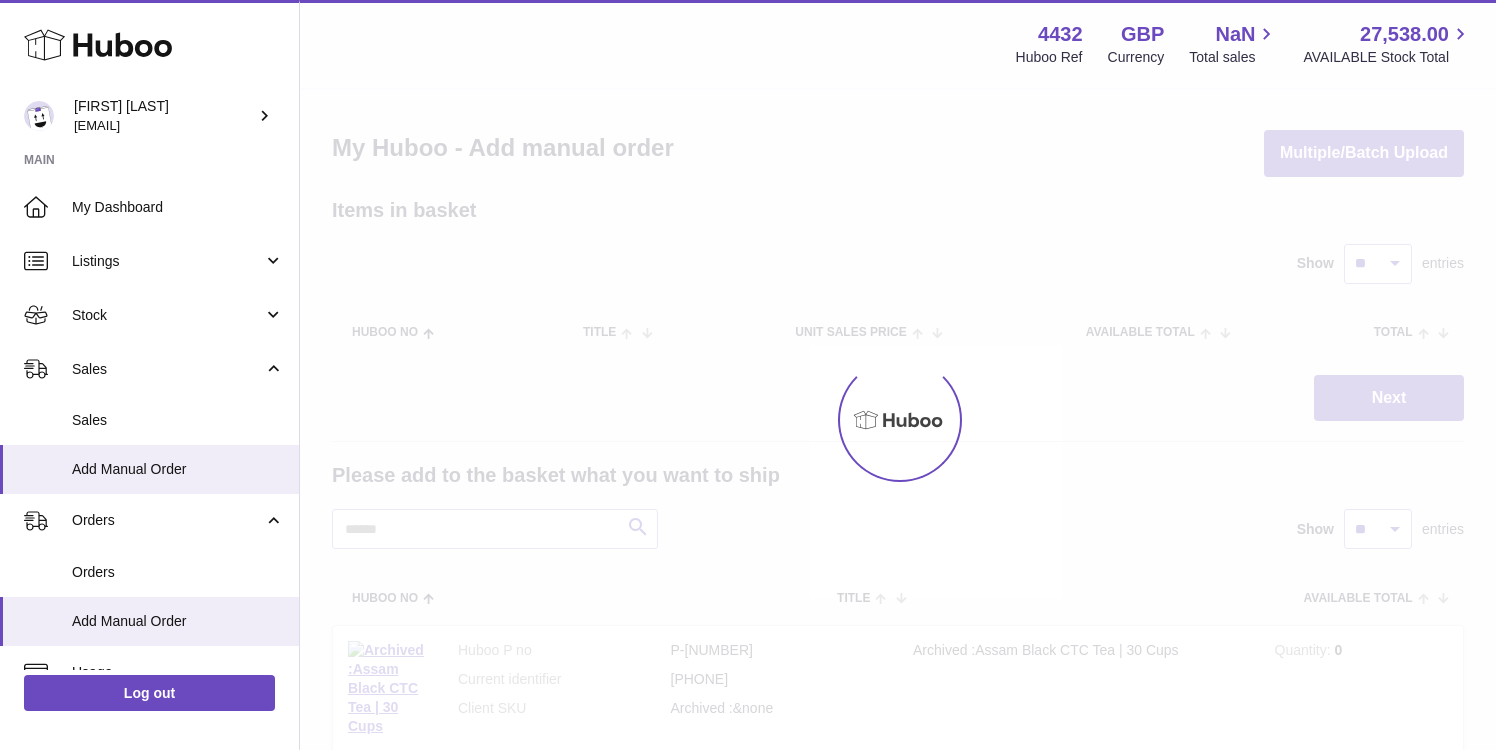 scroll, scrollTop: 0, scrollLeft: 0, axis: both 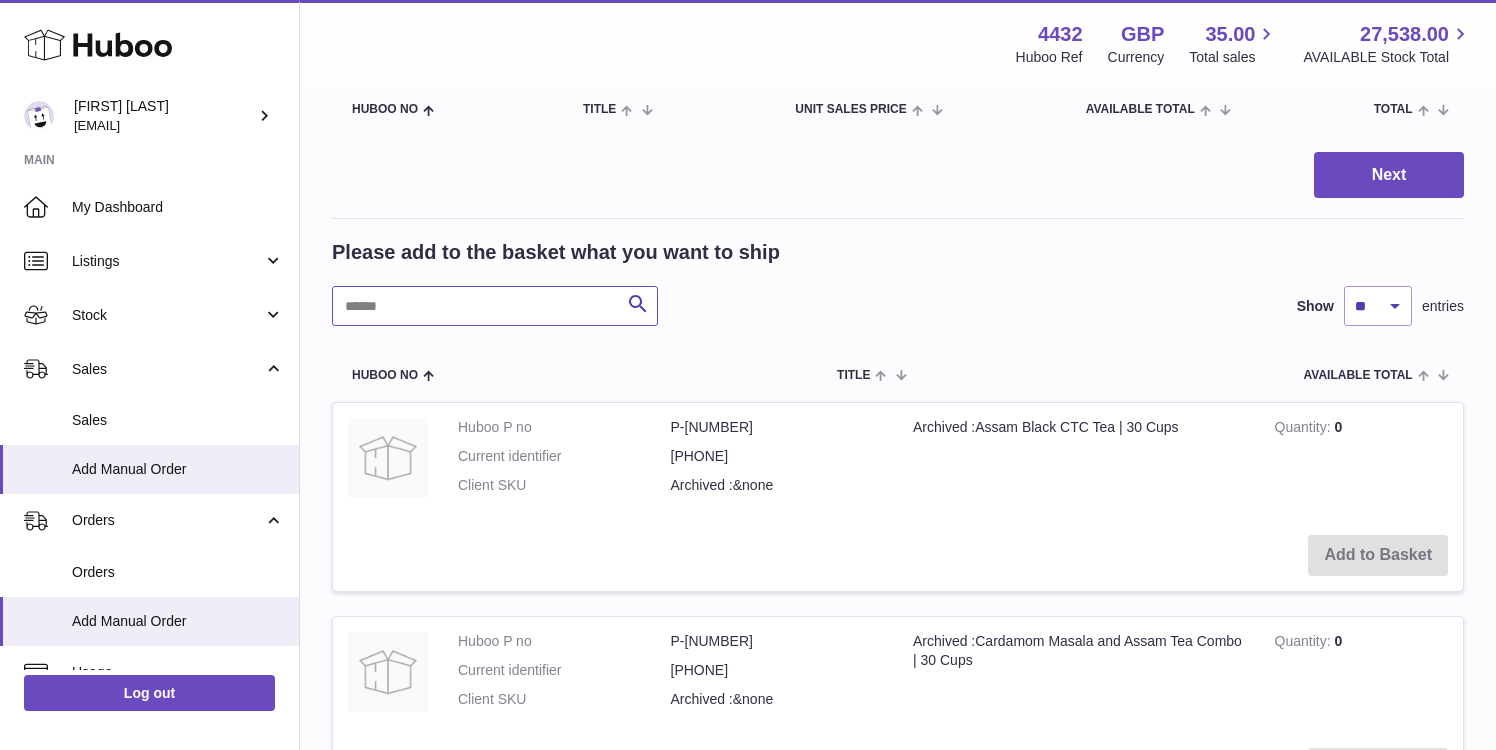 click at bounding box center (495, 306) 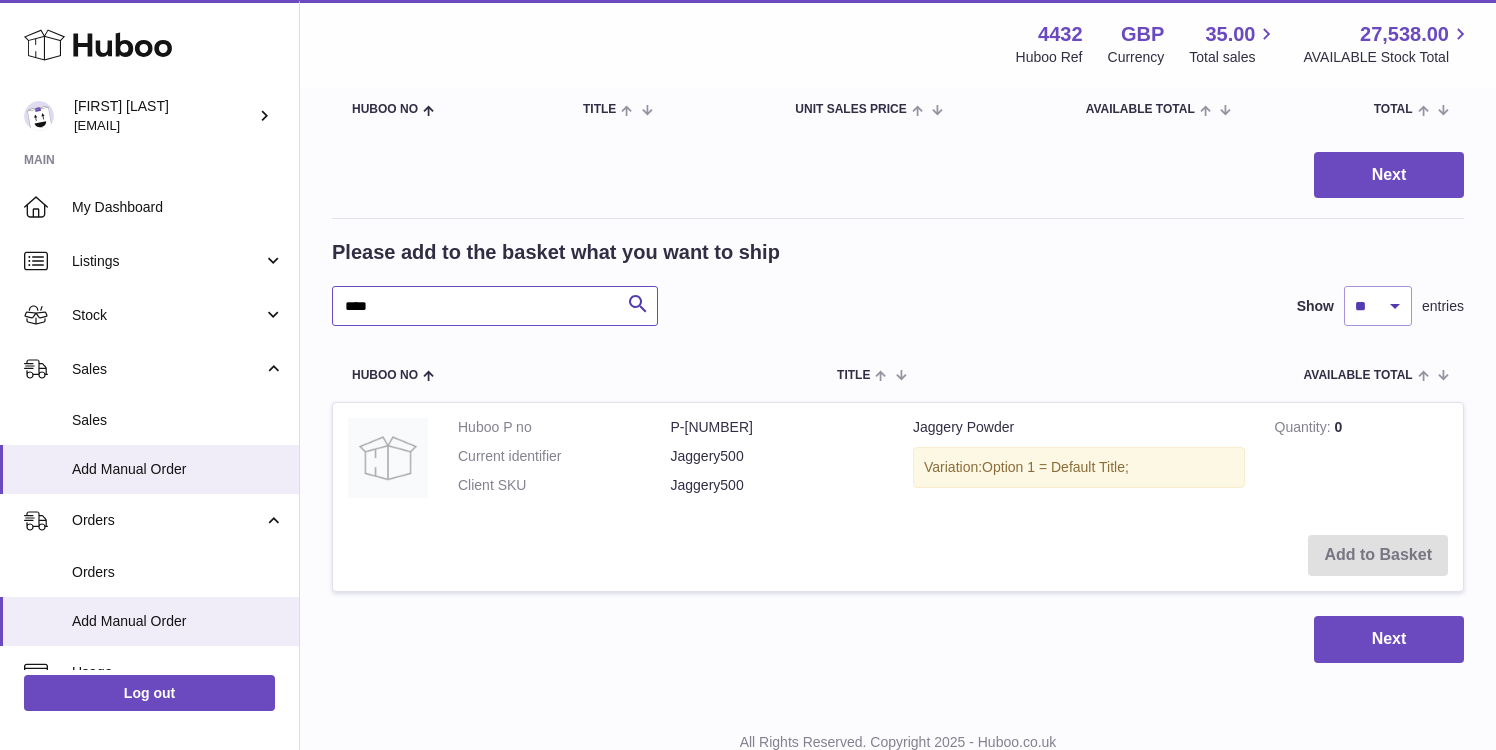 scroll, scrollTop: 293, scrollLeft: 0, axis: vertical 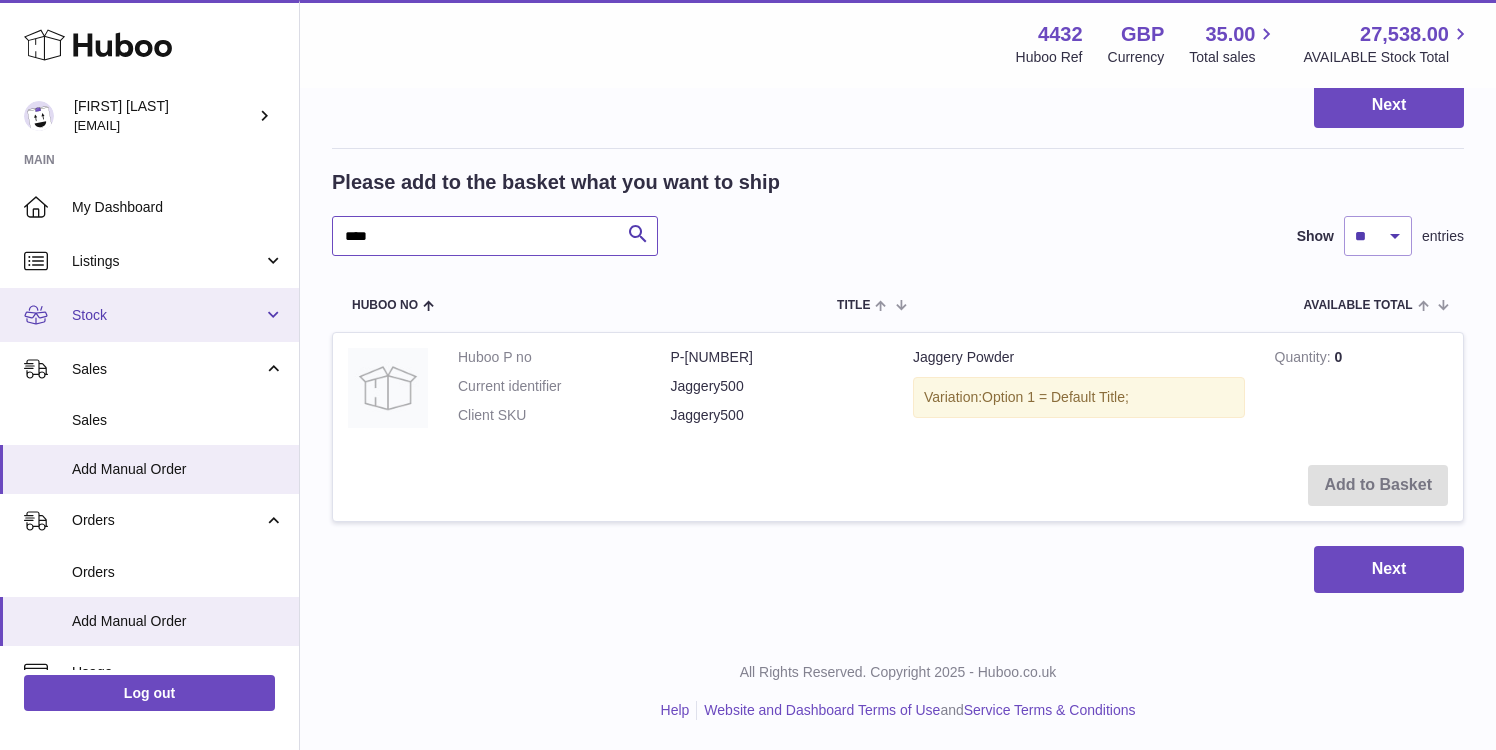 type on "****" 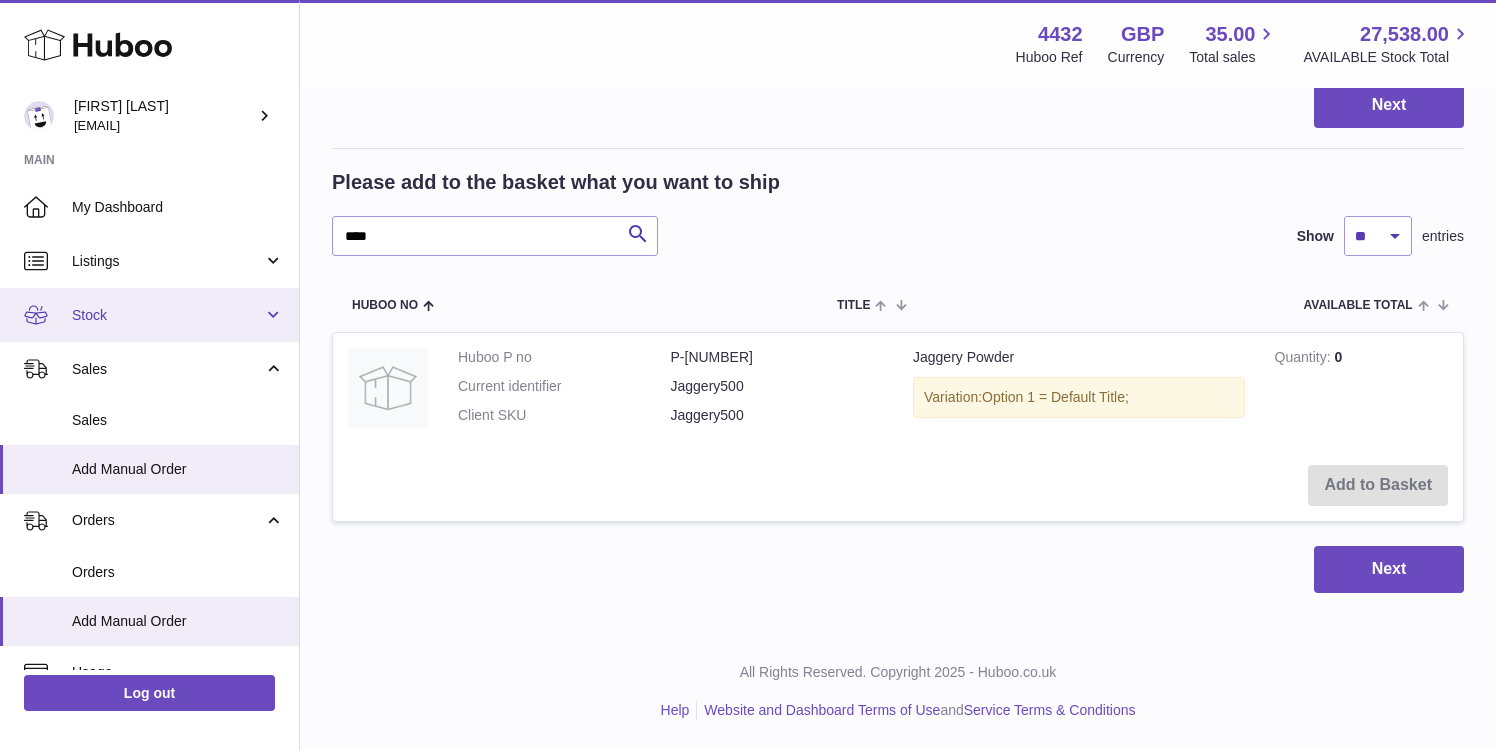 click on "Stock" at bounding box center (167, 315) 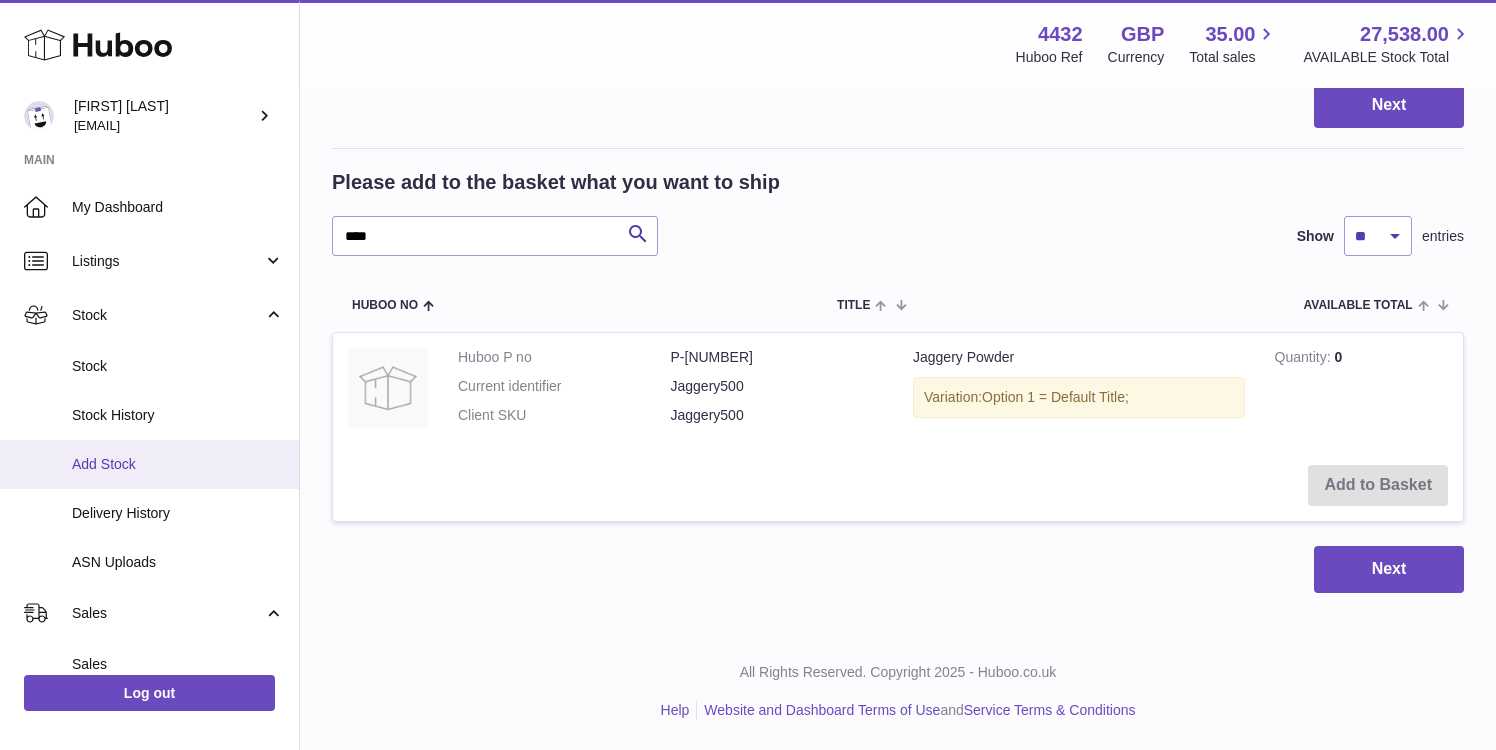 click on "Add Stock" at bounding box center [178, 464] 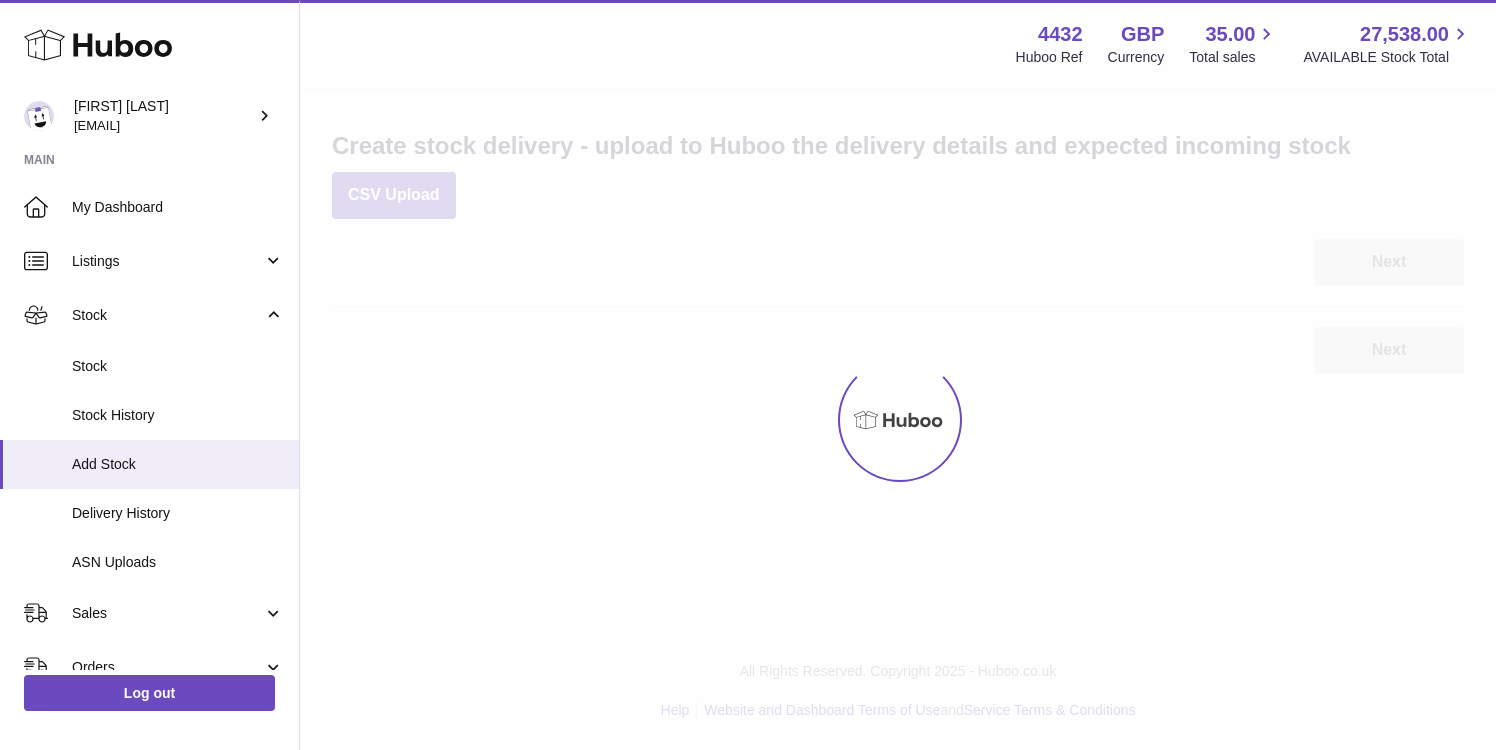 scroll, scrollTop: 0, scrollLeft: 0, axis: both 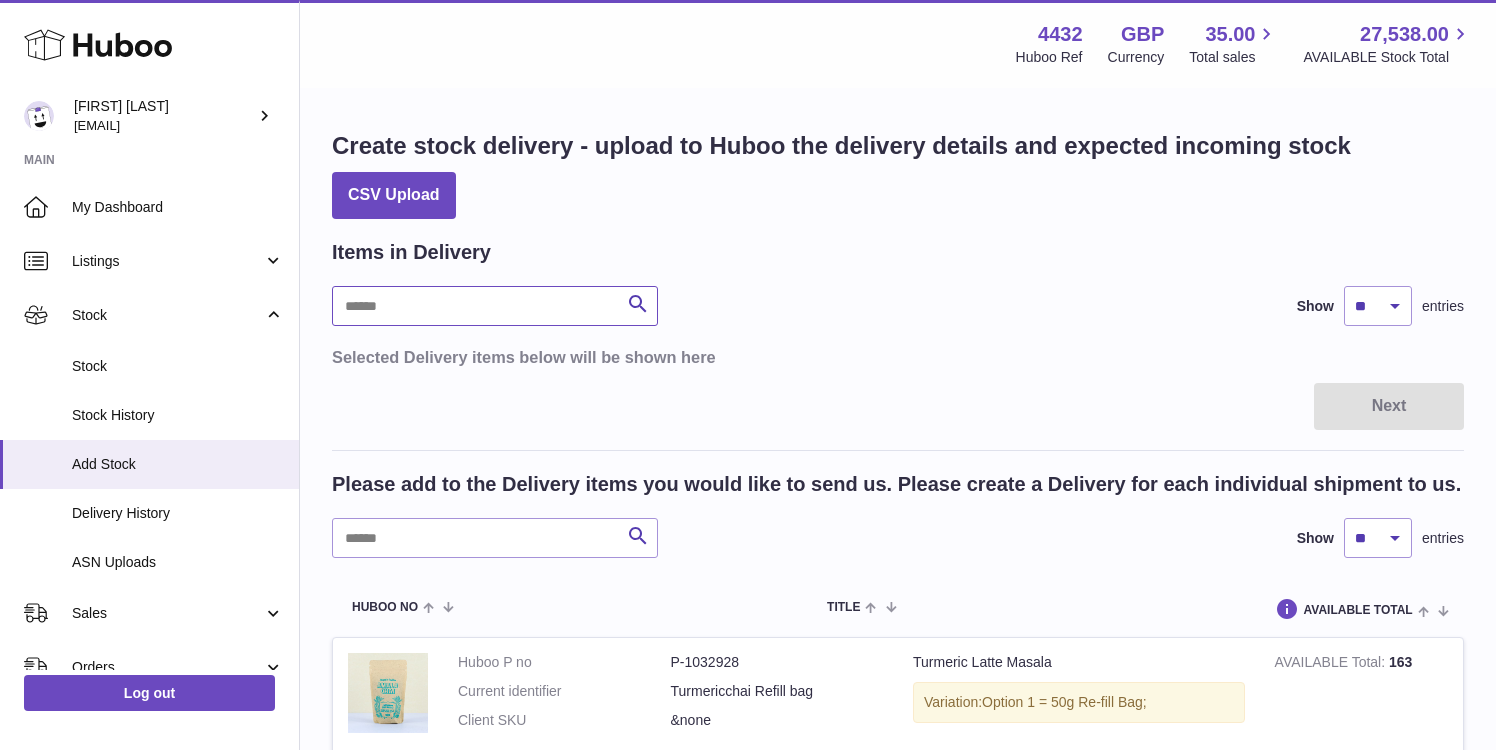click at bounding box center (495, 306) 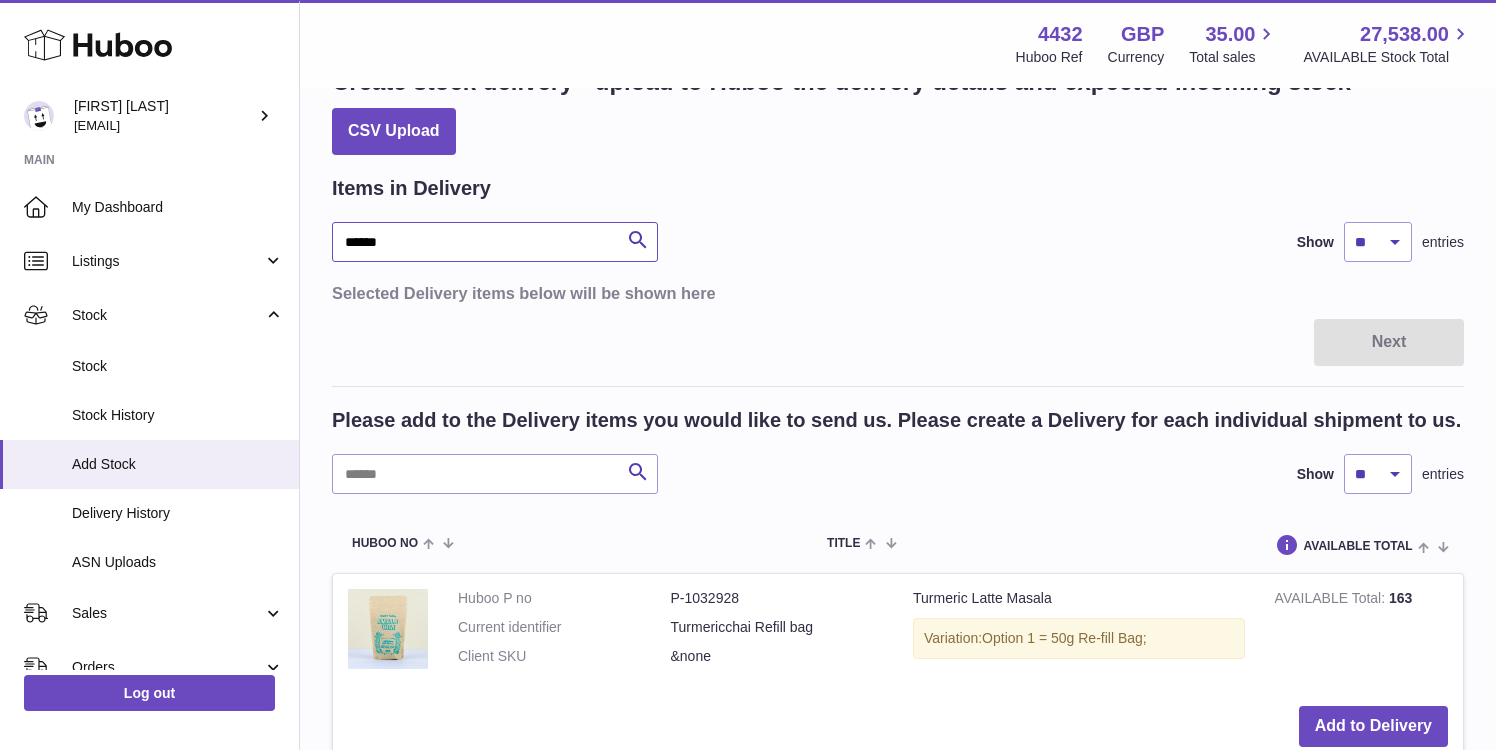 scroll, scrollTop: 0, scrollLeft: 0, axis: both 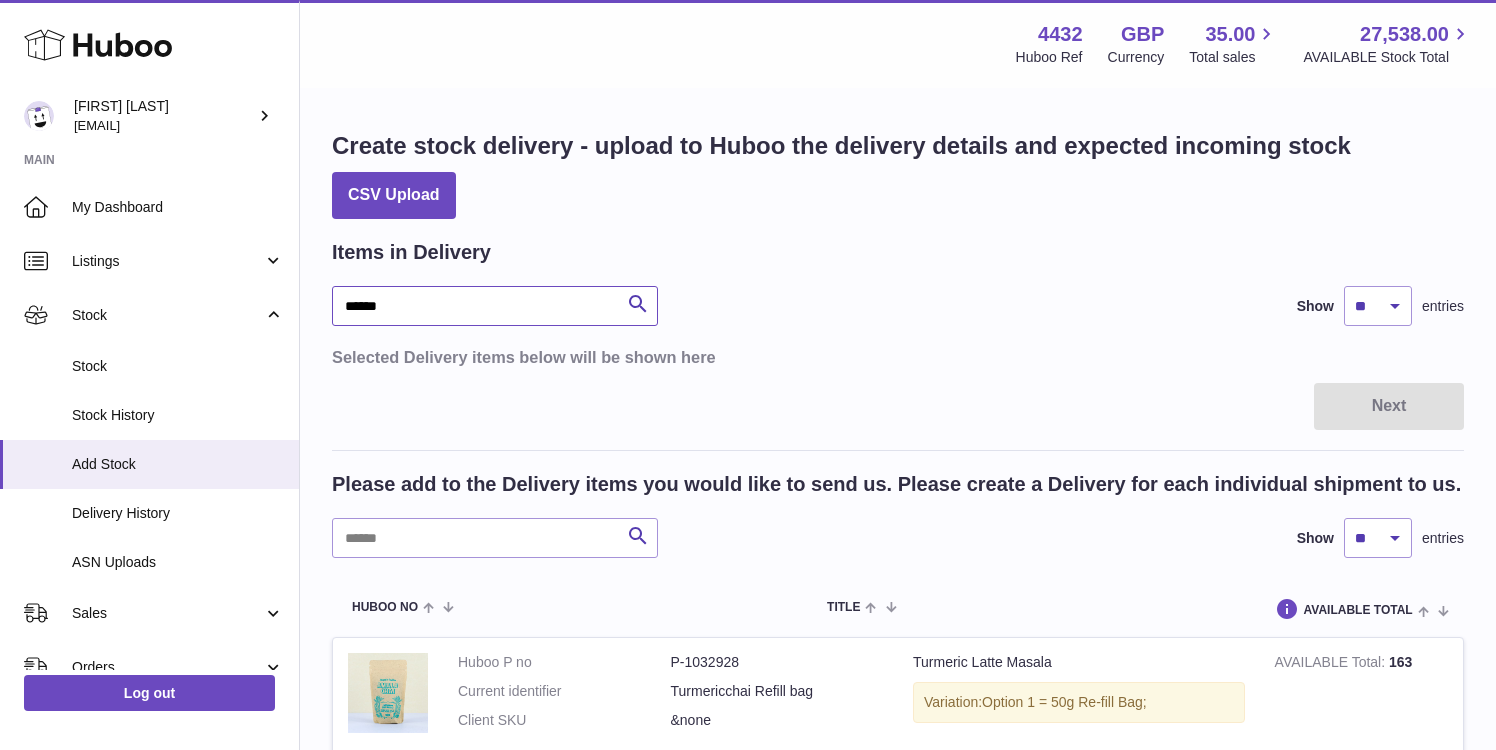 click on "******" at bounding box center [495, 306] 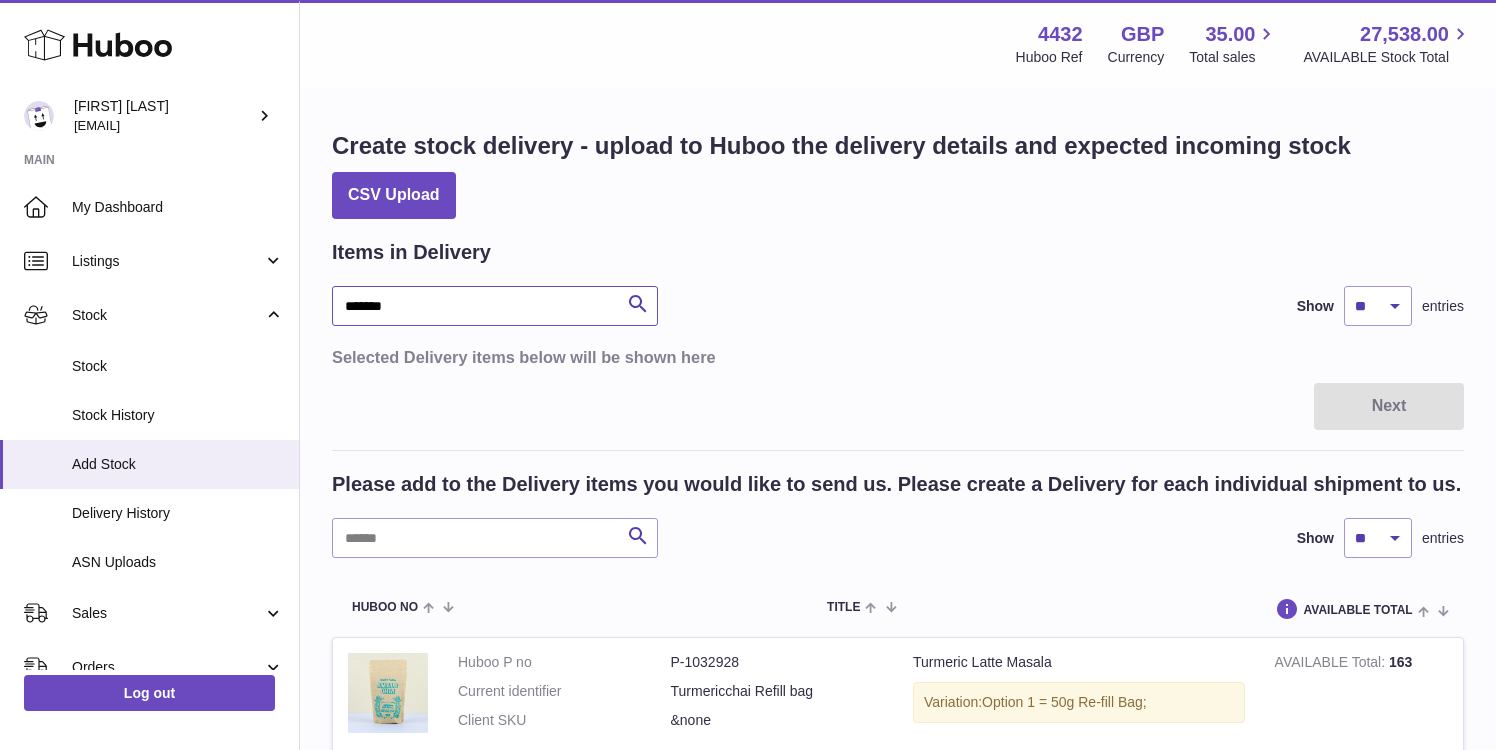 type on "*******" 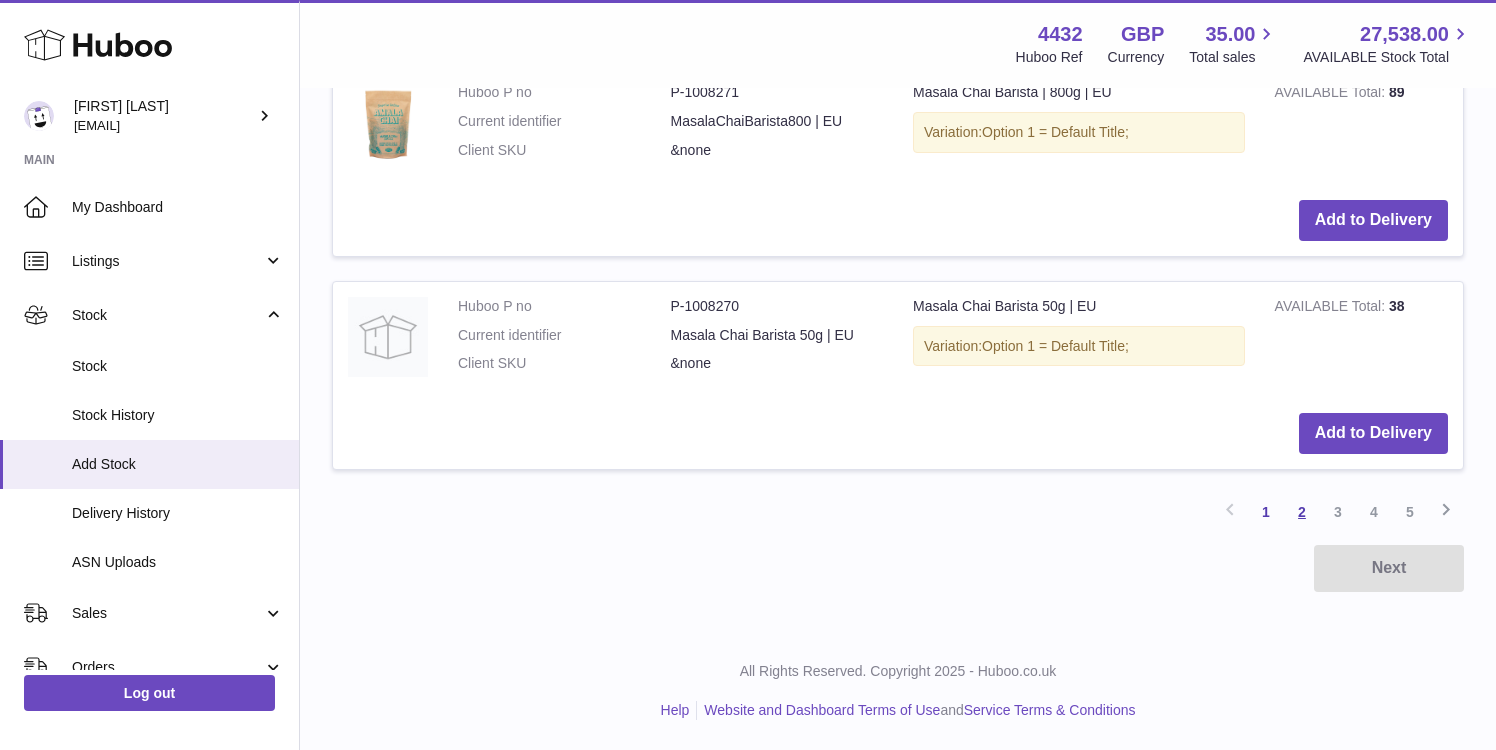 click on "2" at bounding box center [1302, 512] 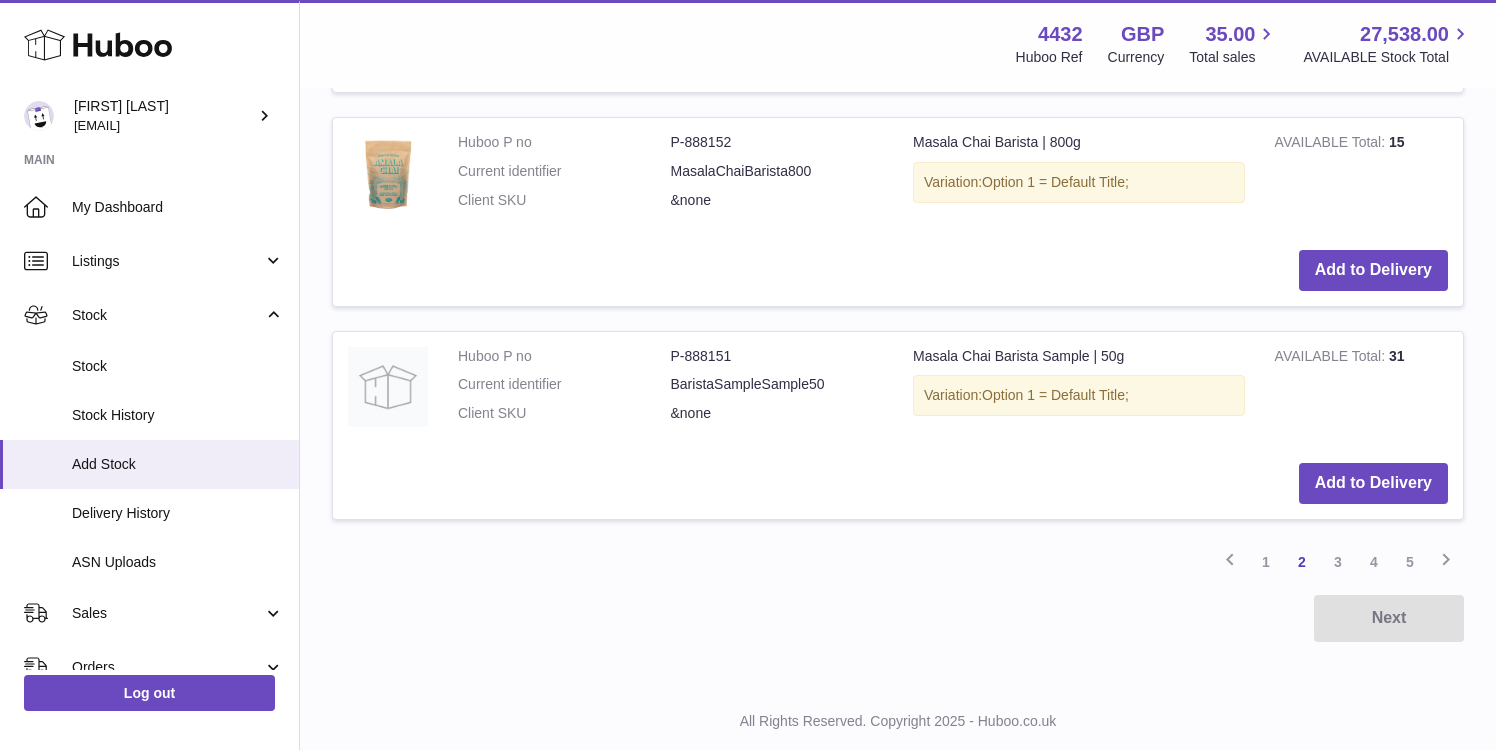 scroll, scrollTop: 2297, scrollLeft: 0, axis: vertical 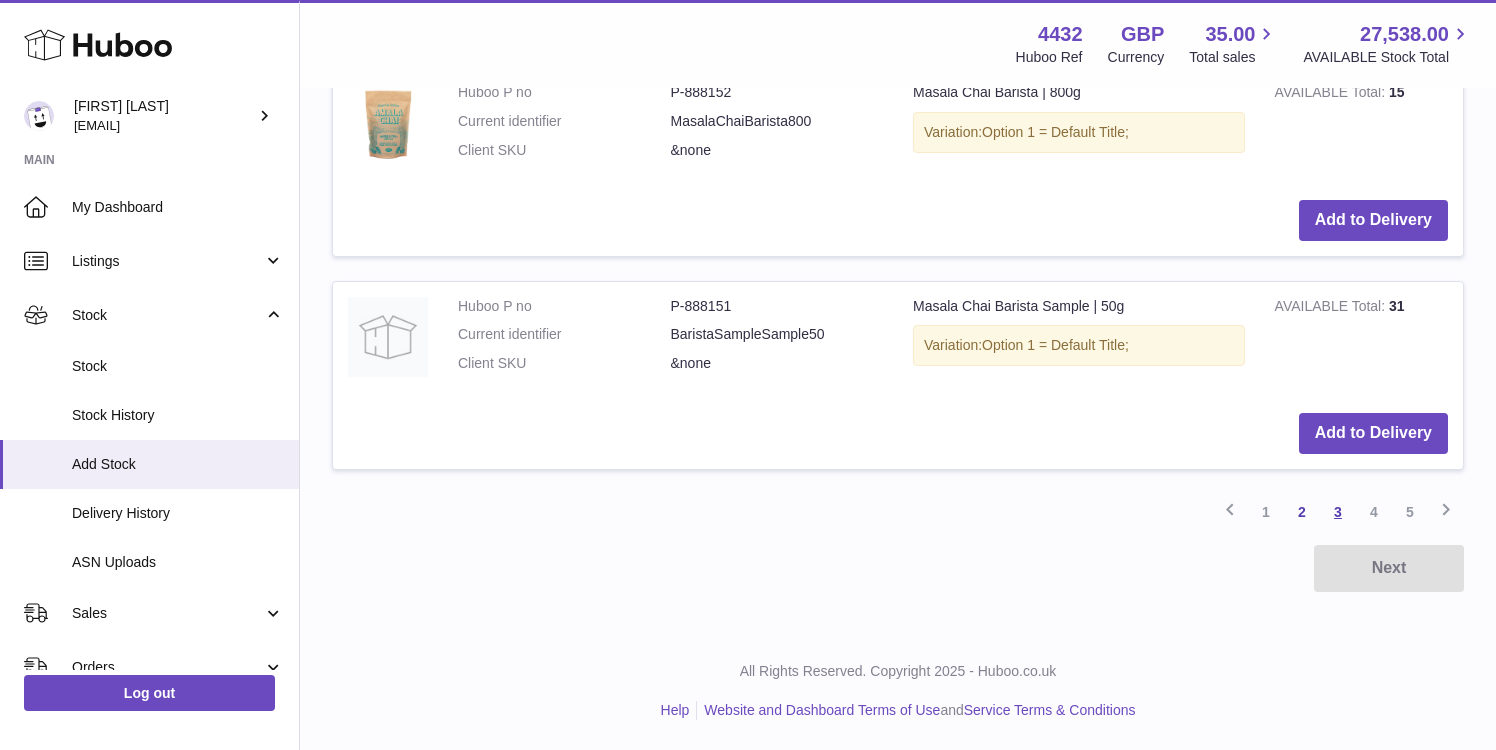 click on "3" at bounding box center (1338, 512) 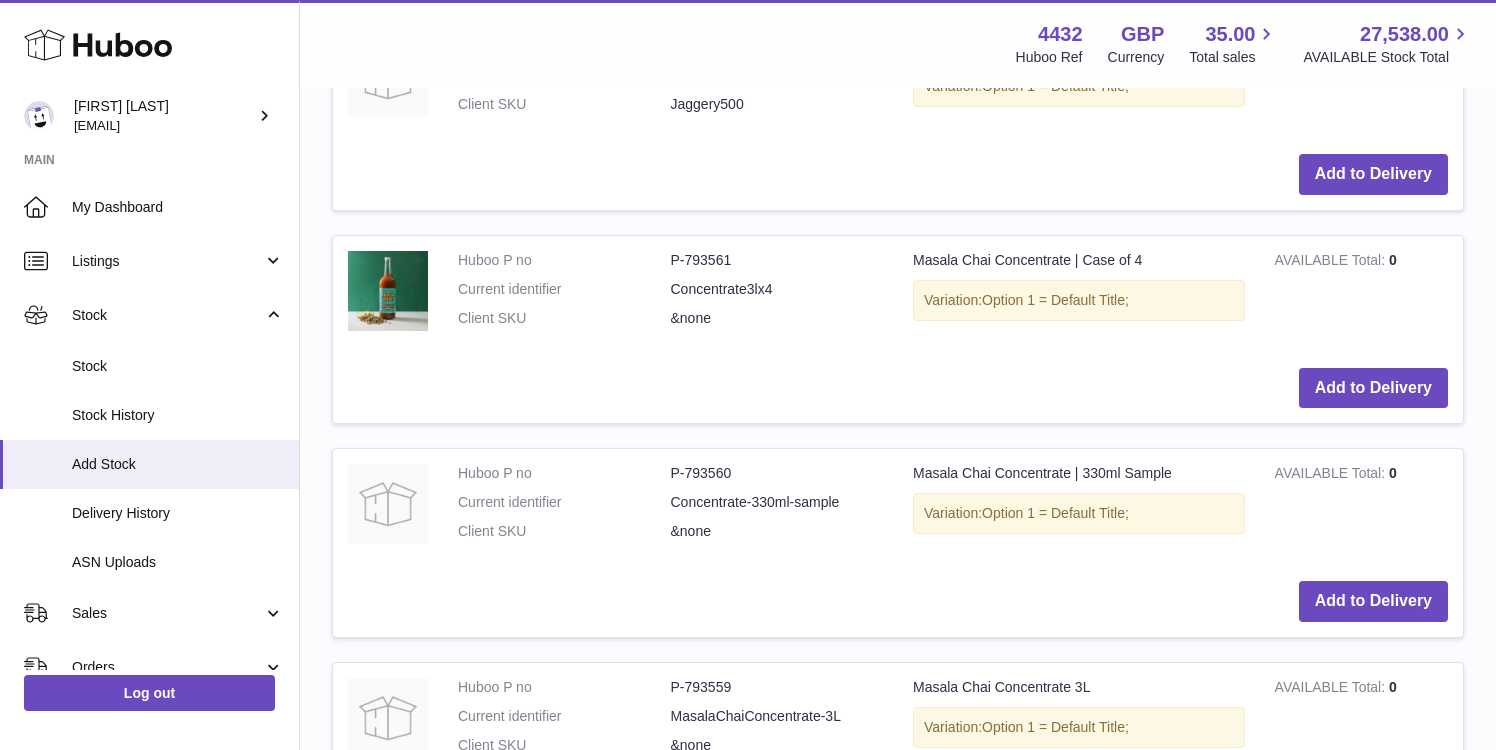 scroll, scrollTop: 969, scrollLeft: 0, axis: vertical 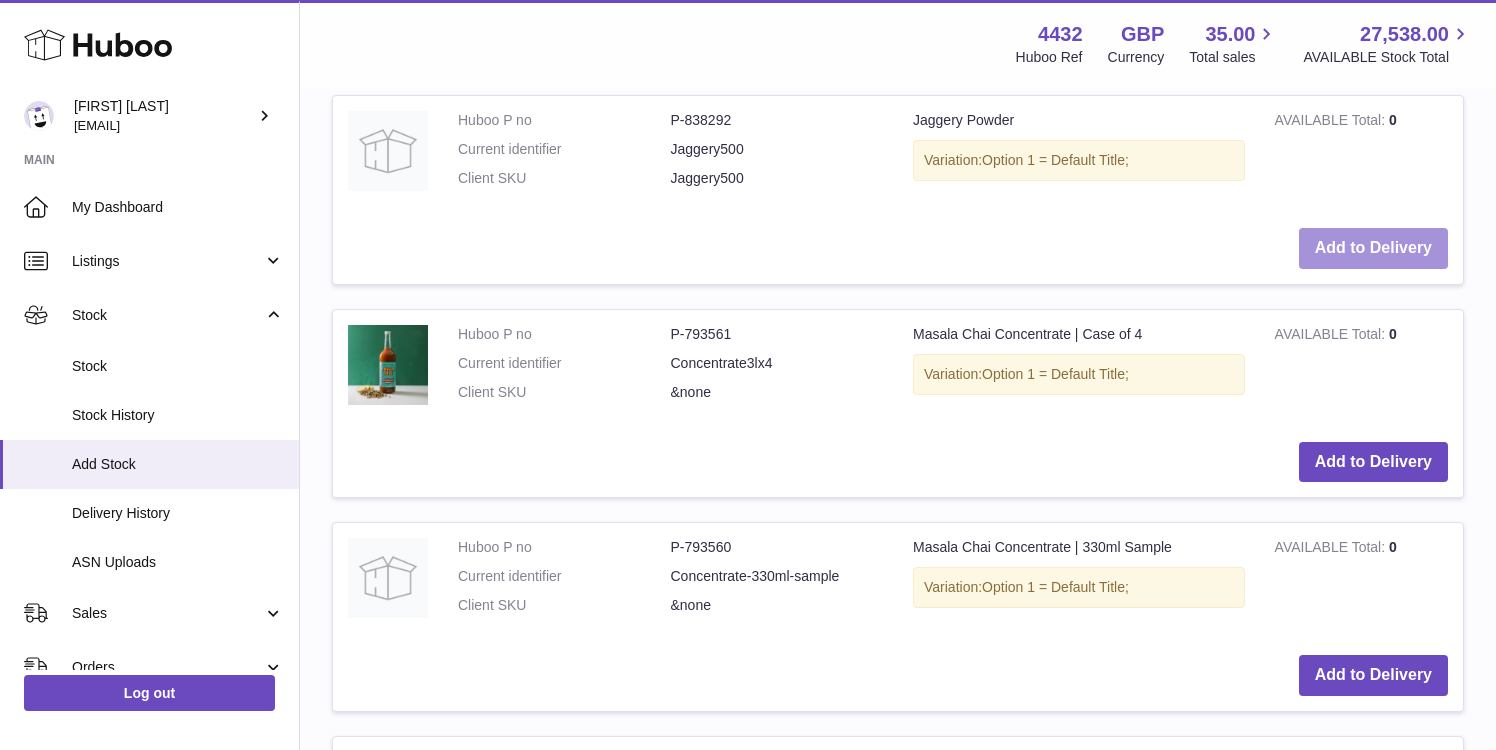 click on "Add to Delivery" at bounding box center (1373, 248) 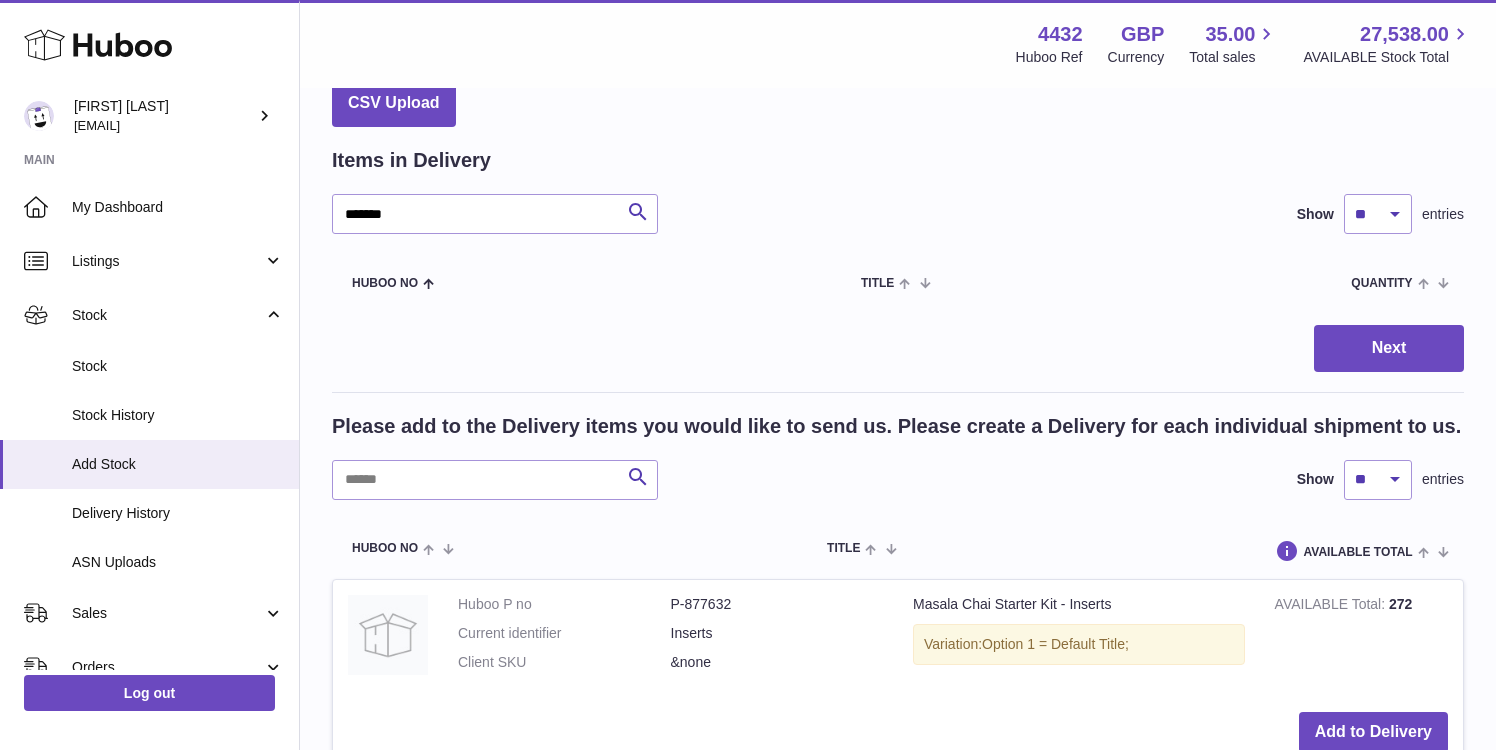scroll, scrollTop: 41, scrollLeft: 0, axis: vertical 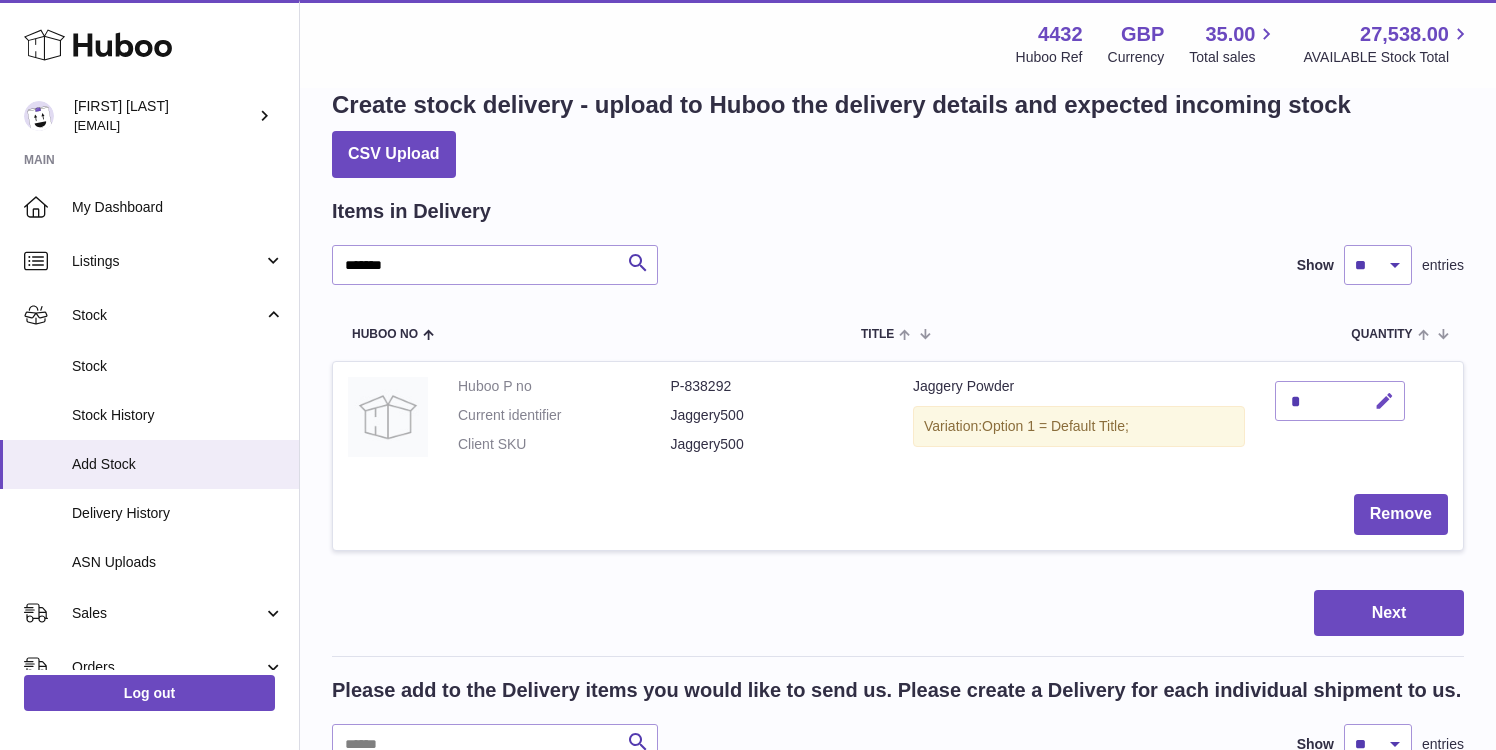 click at bounding box center (1384, 401) 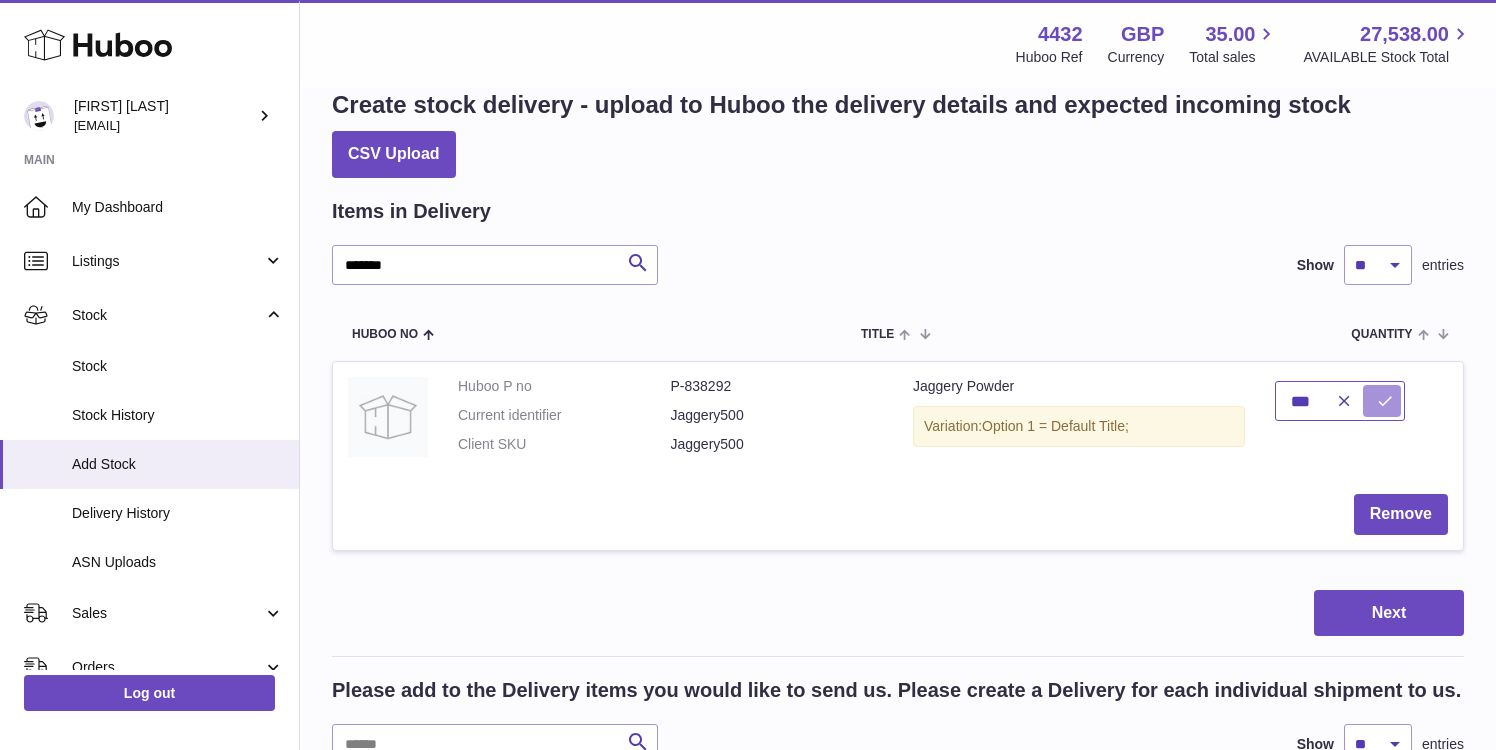 type on "***" 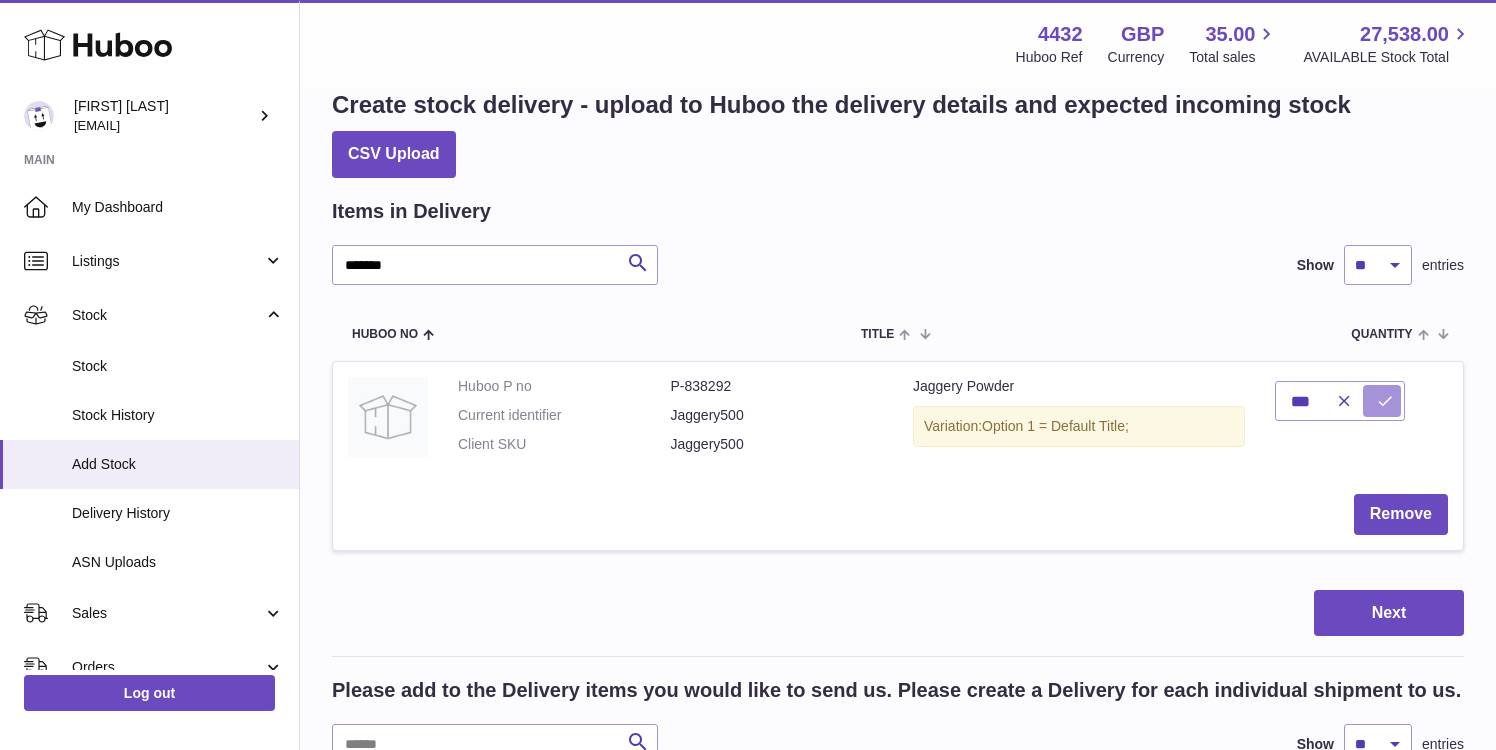 click at bounding box center (1382, 401) 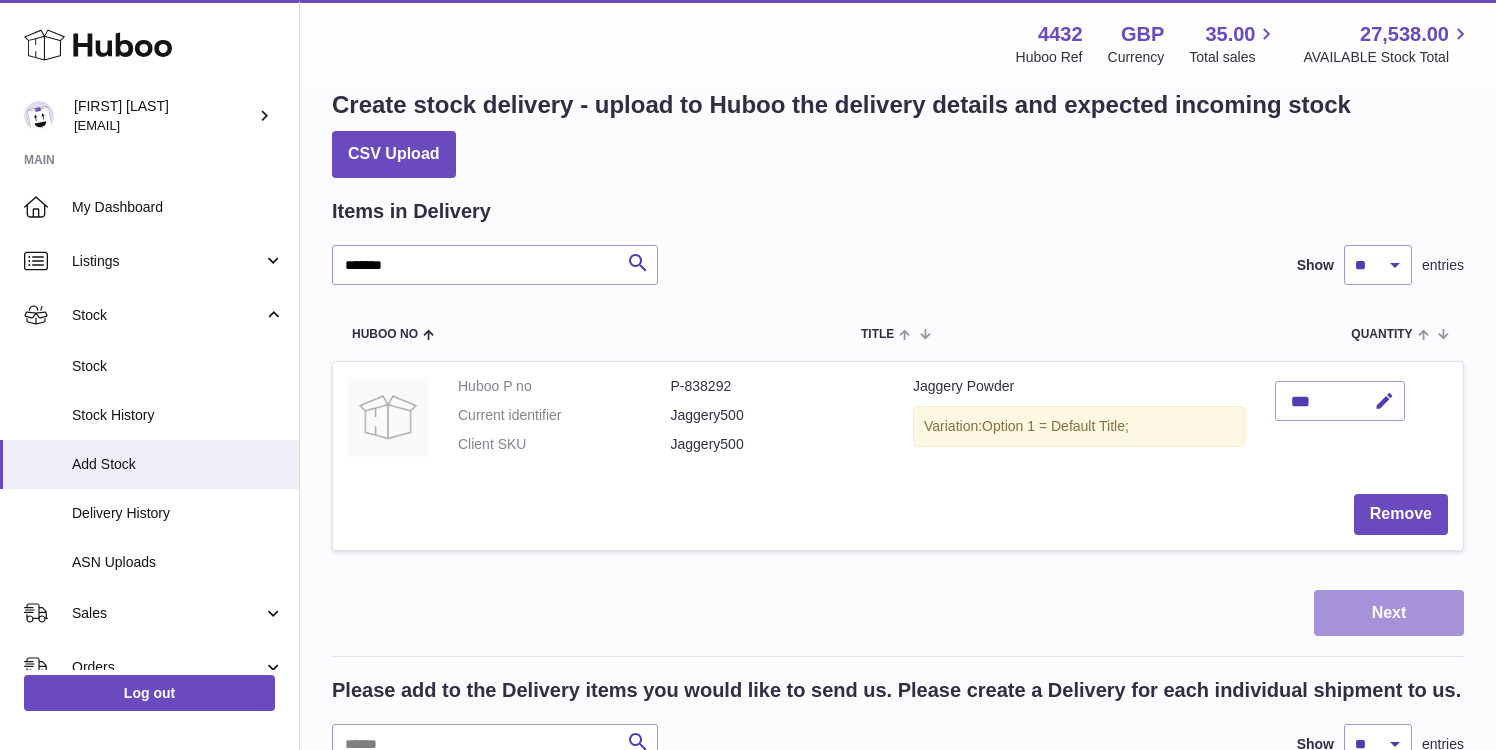 click on "Next" at bounding box center (1389, 613) 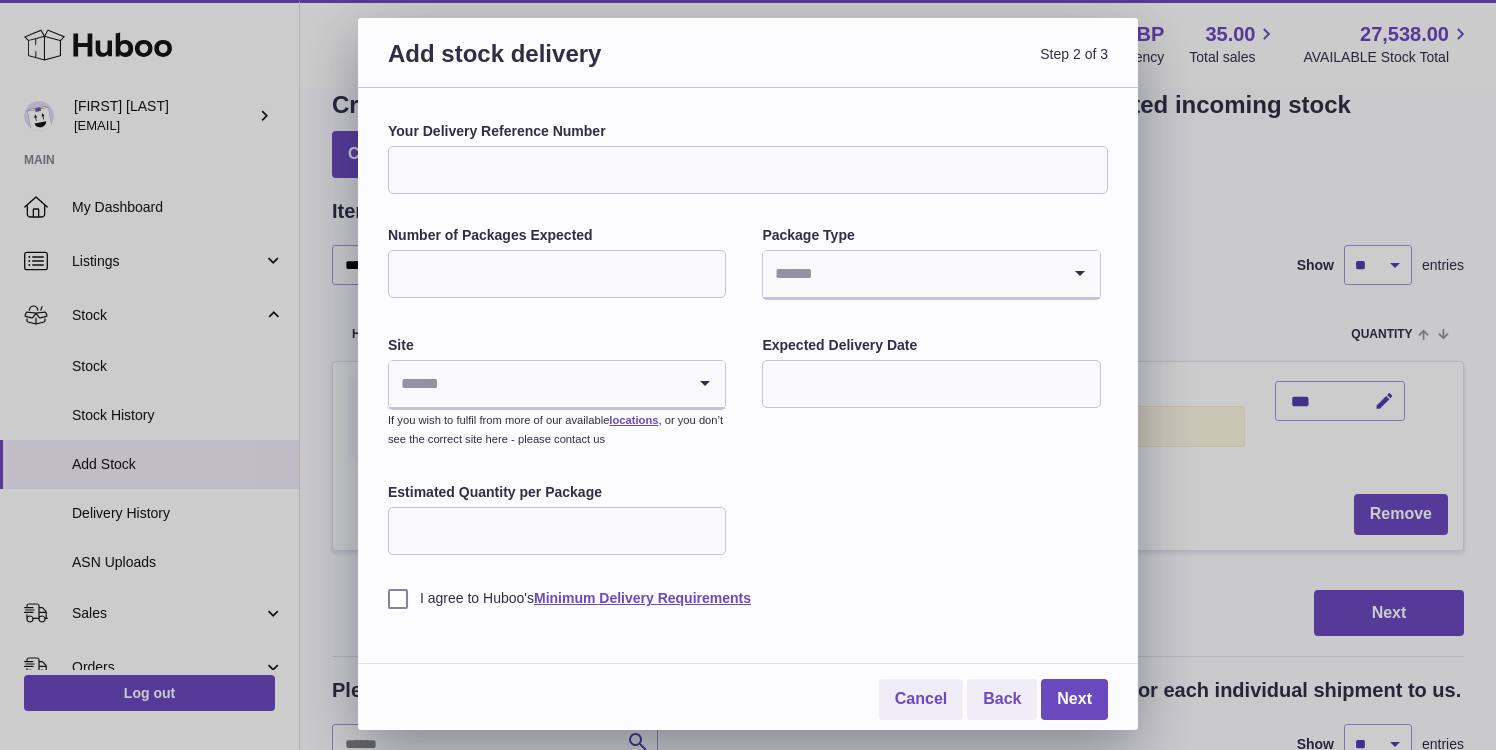 click on "Your Delivery Reference Number" at bounding box center (748, 170) 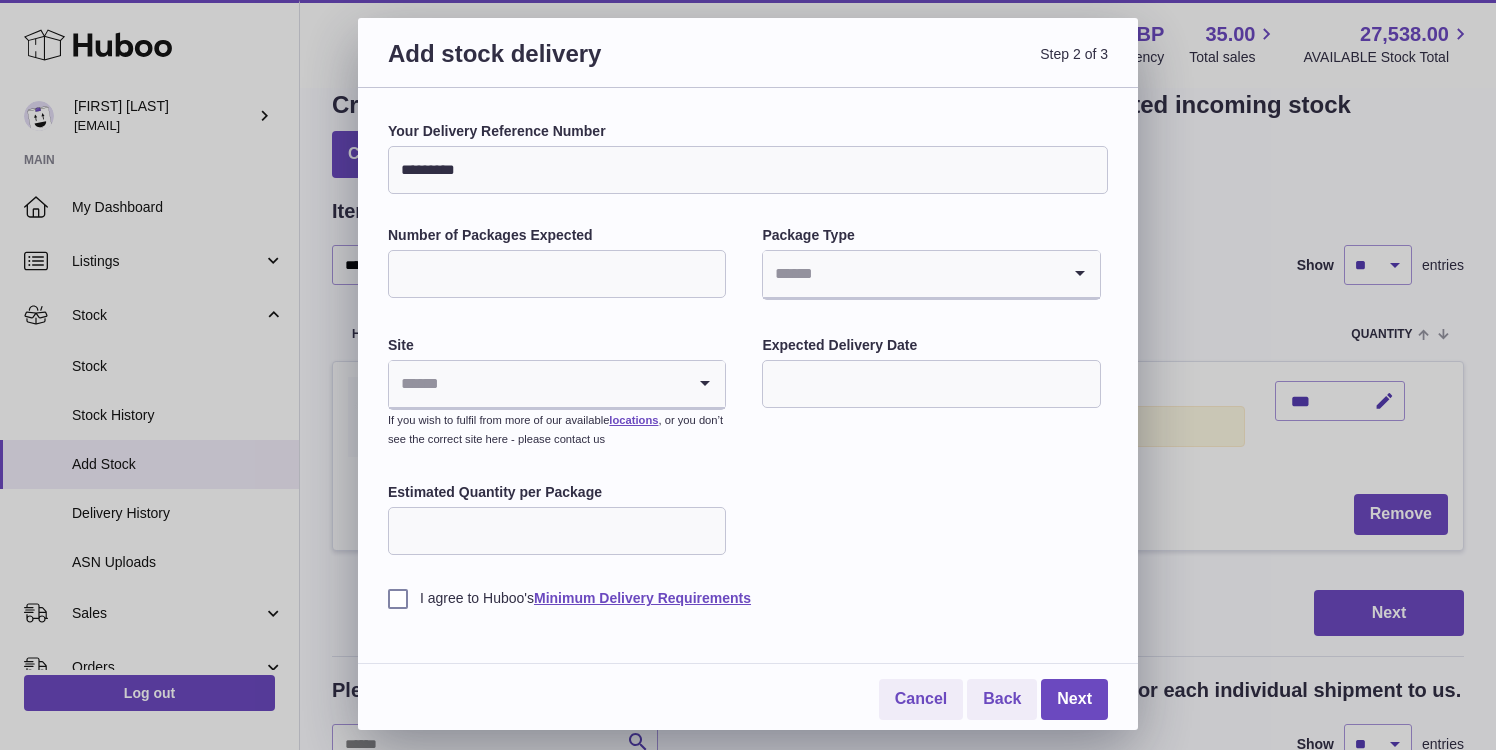 type on "*********" 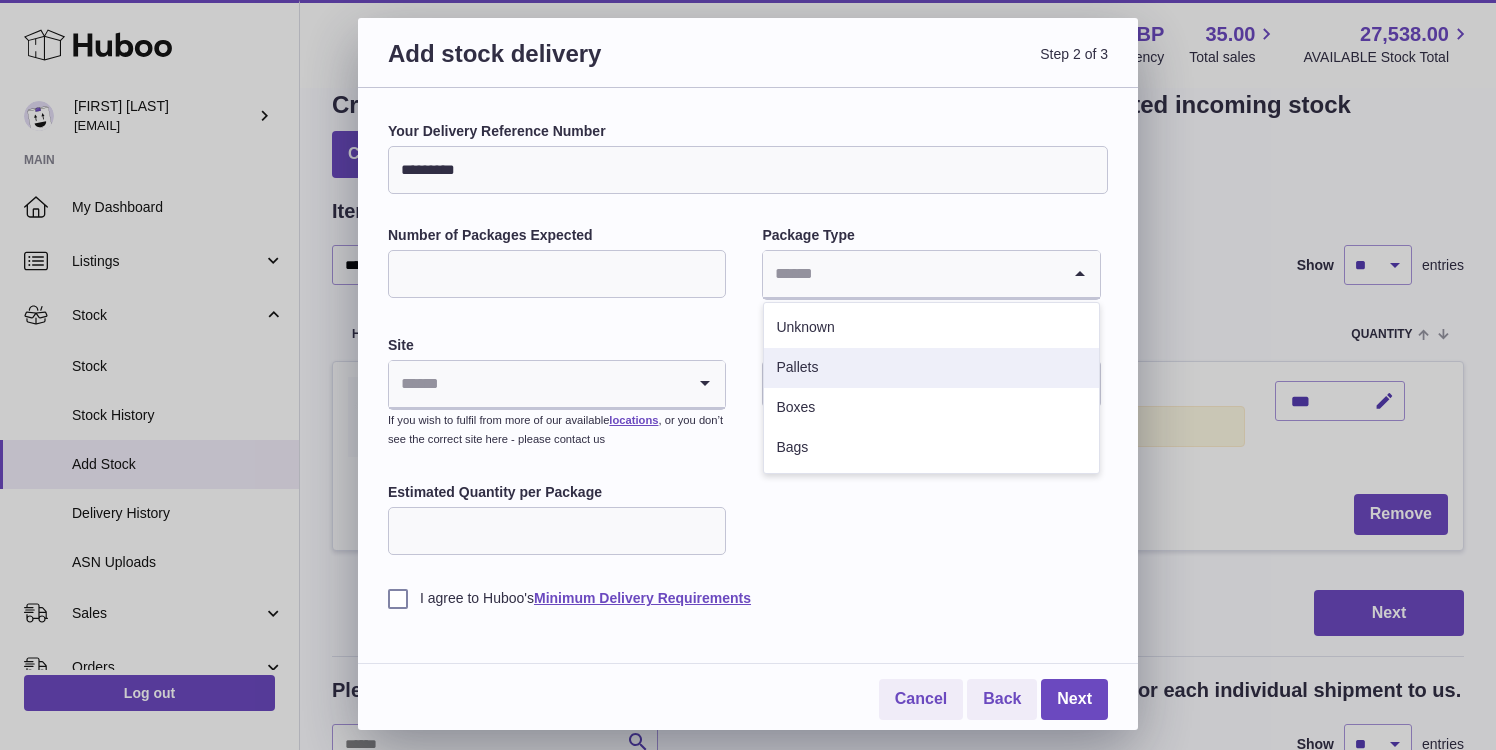 click on "Pallets" at bounding box center [931, 368] 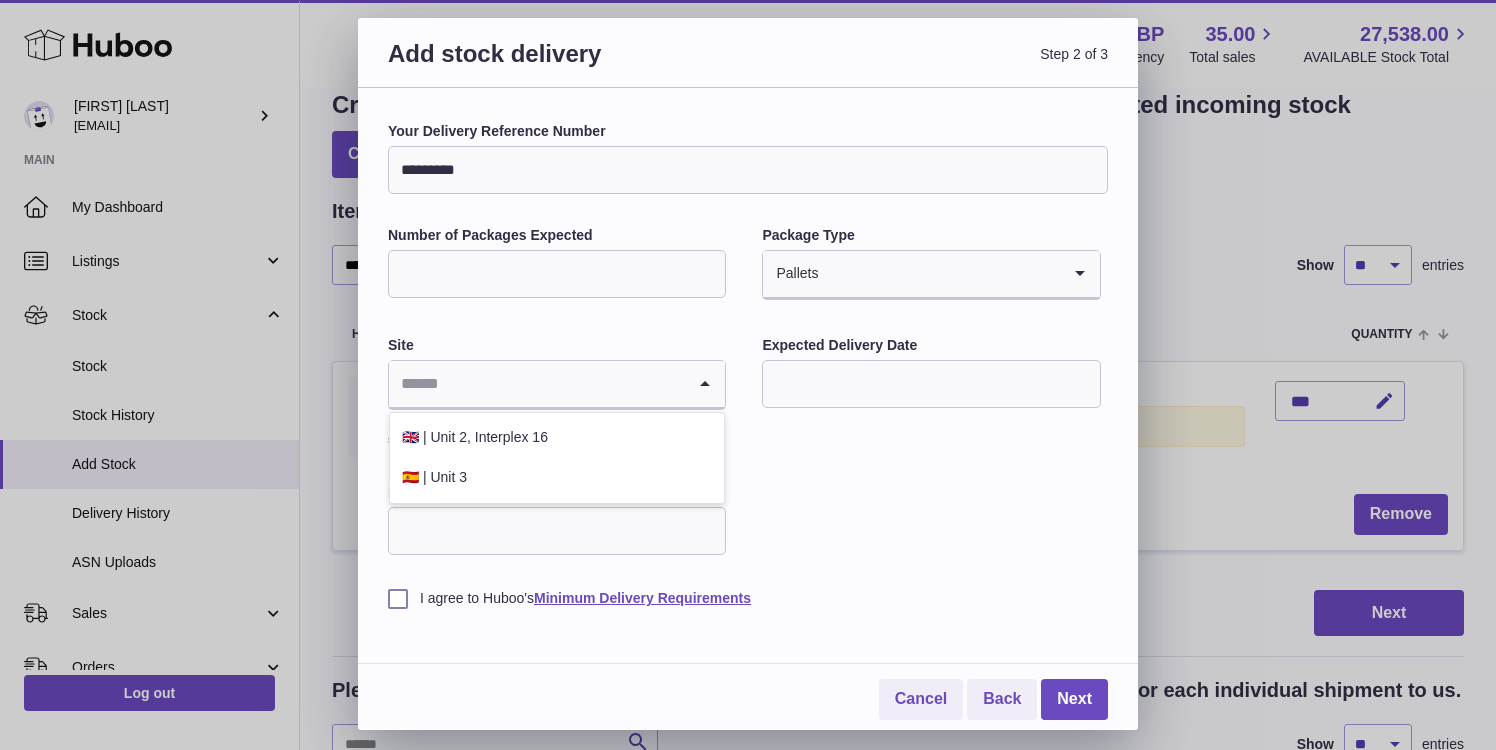 click at bounding box center (537, 384) 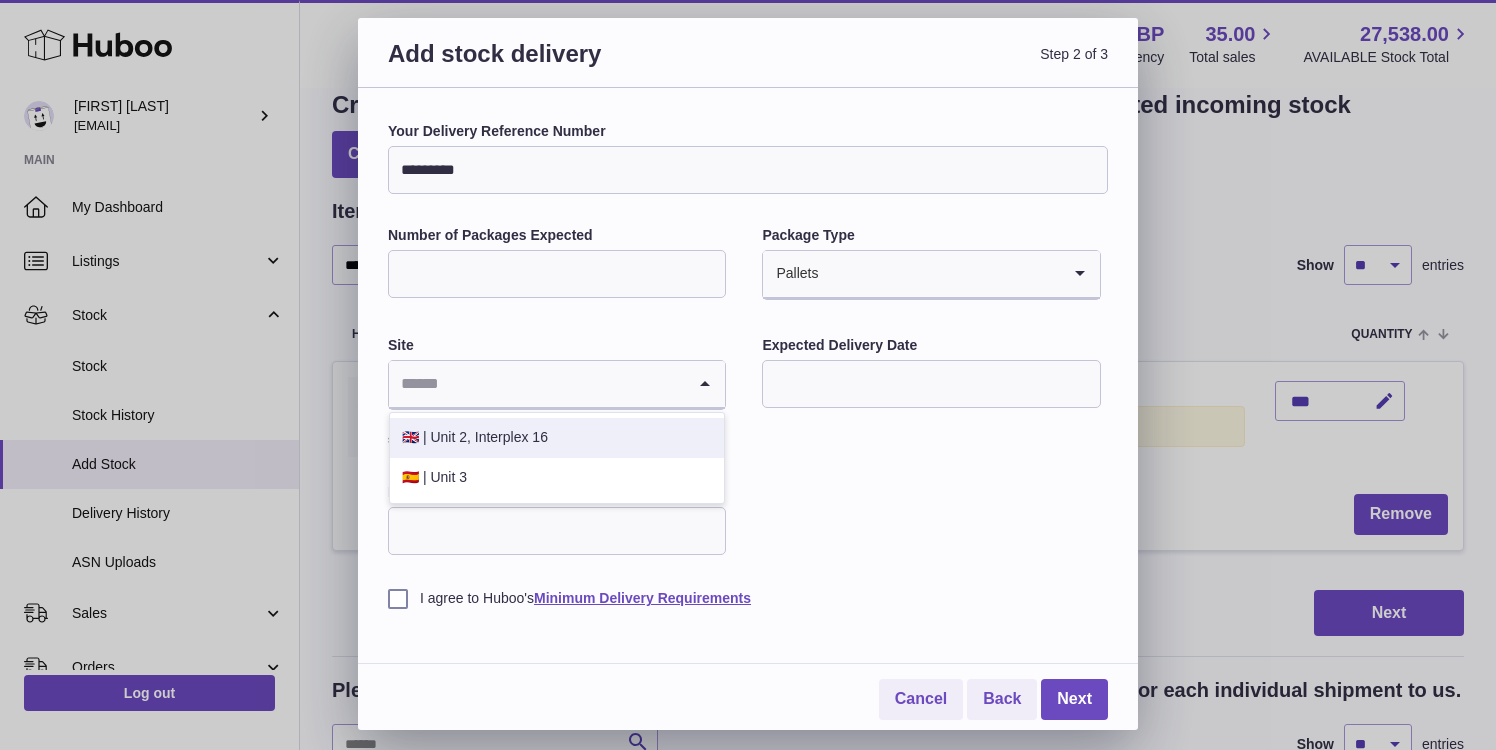 click on "🇬🇧 | Unit 2, Interplex 16" at bounding box center (557, 438) 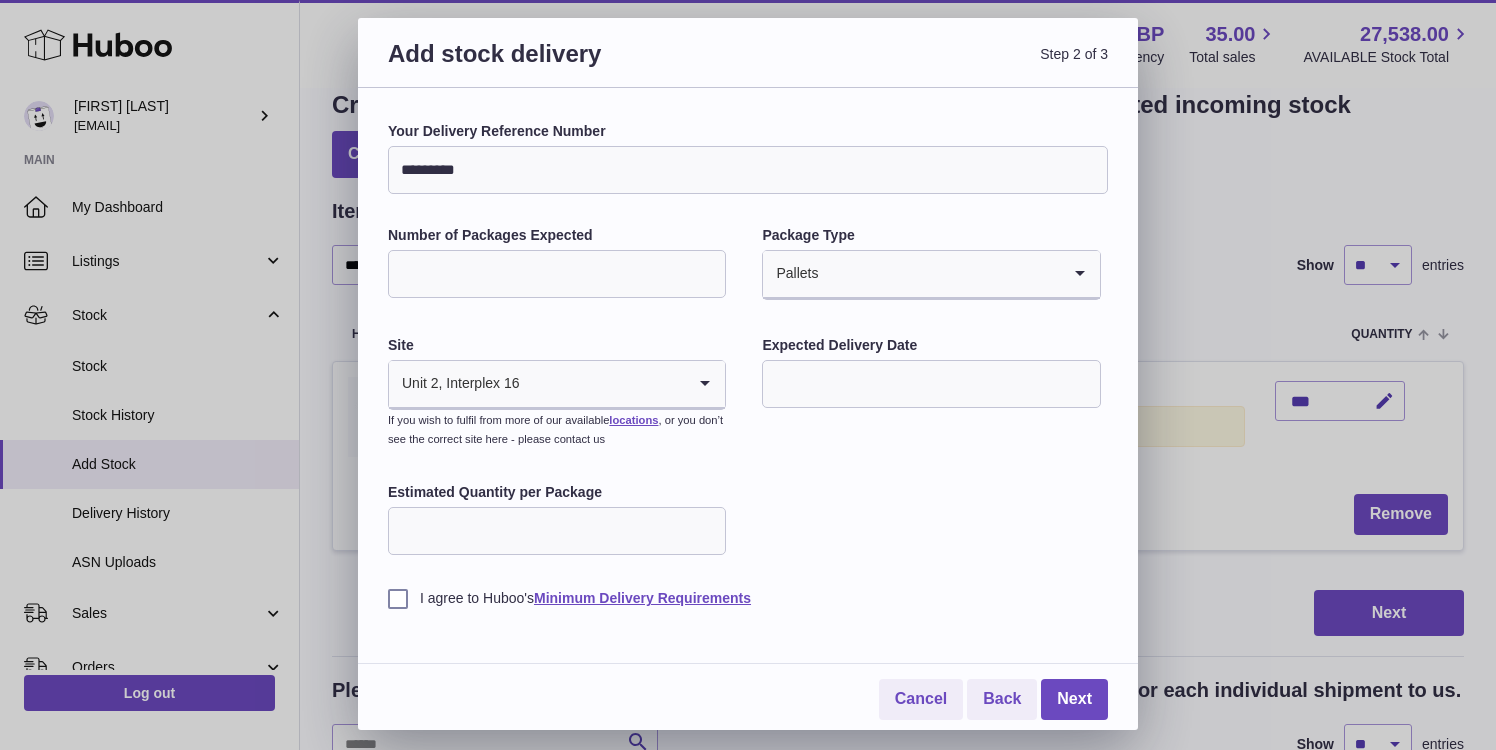click at bounding box center (931, 384) 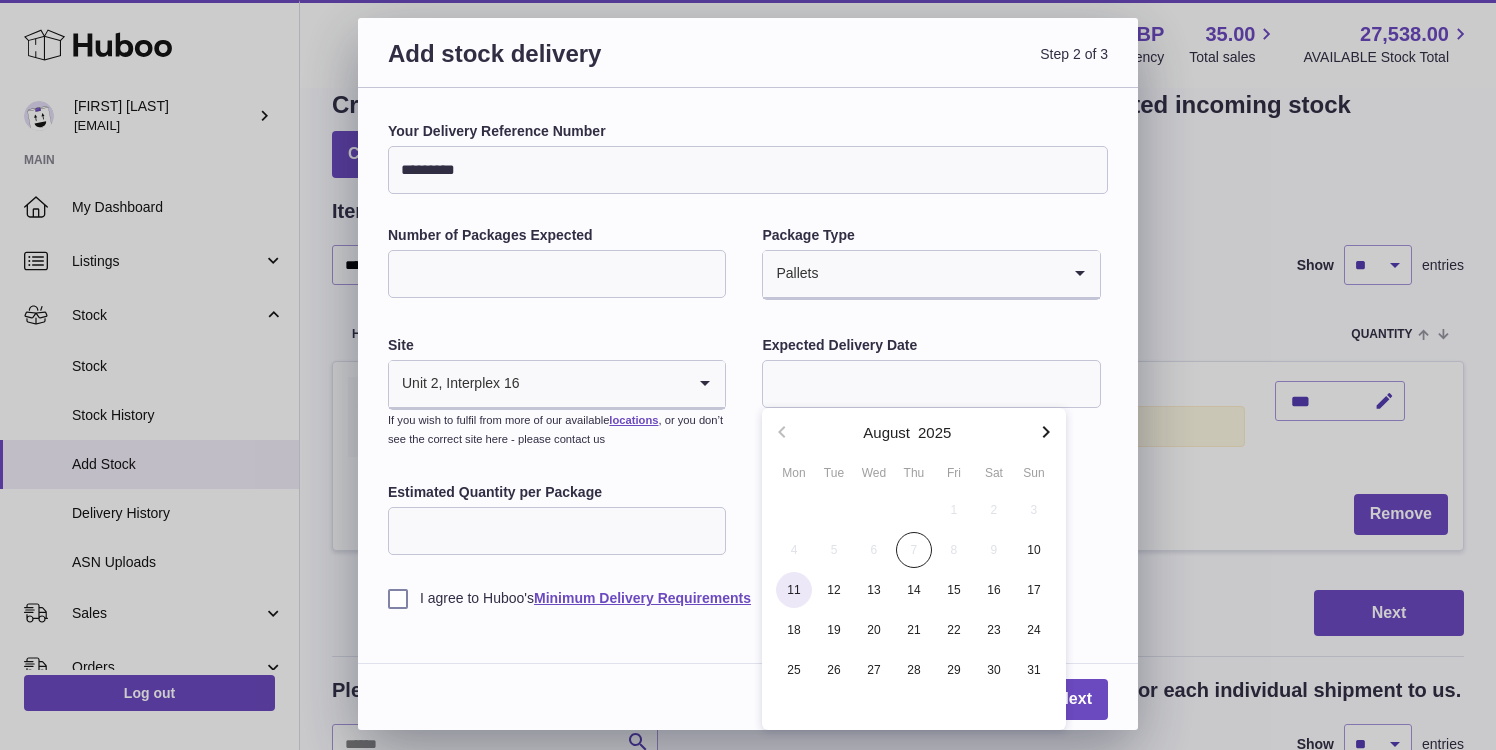 click on "11" at bounding box center (794, 590) 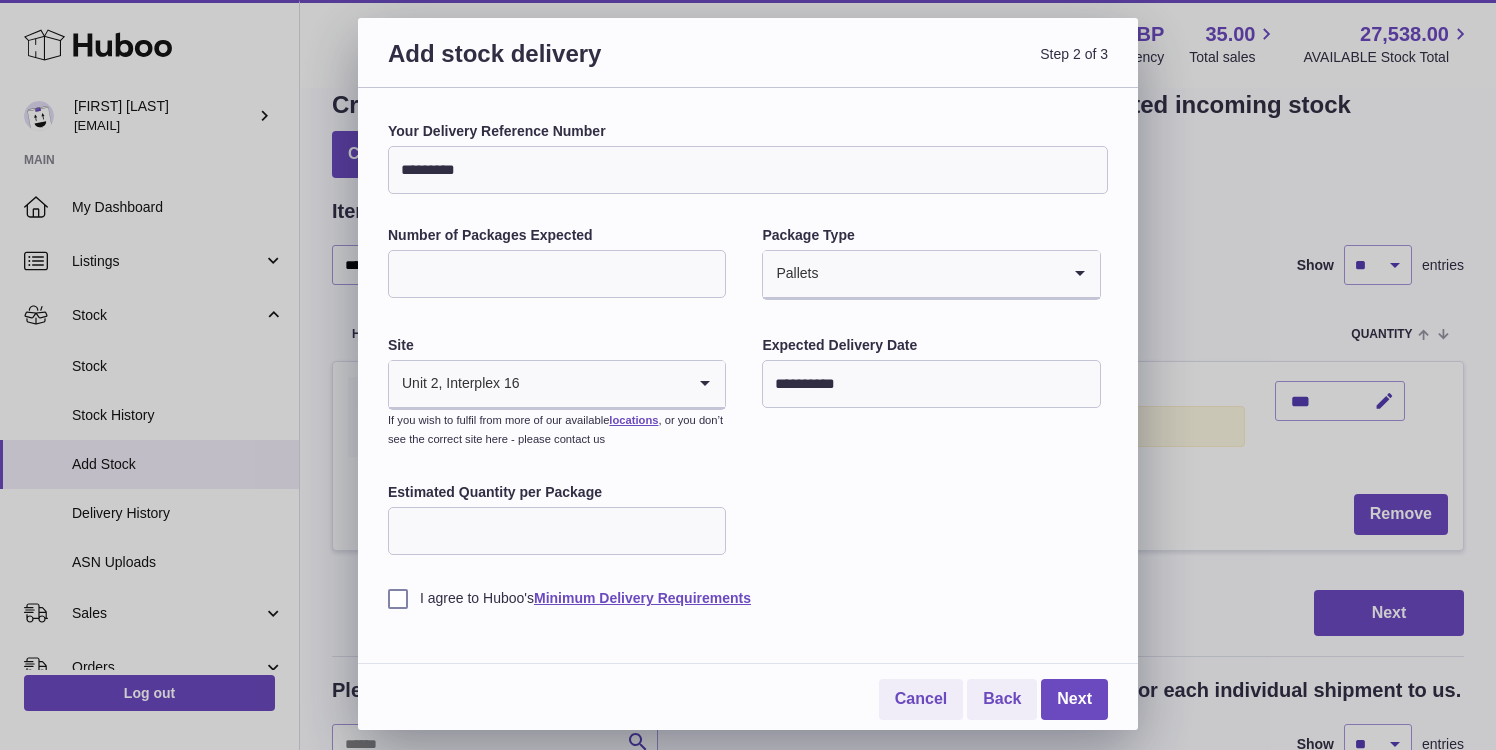 click on "Estimated Quantity per Package" at bounding box center [557, 531] 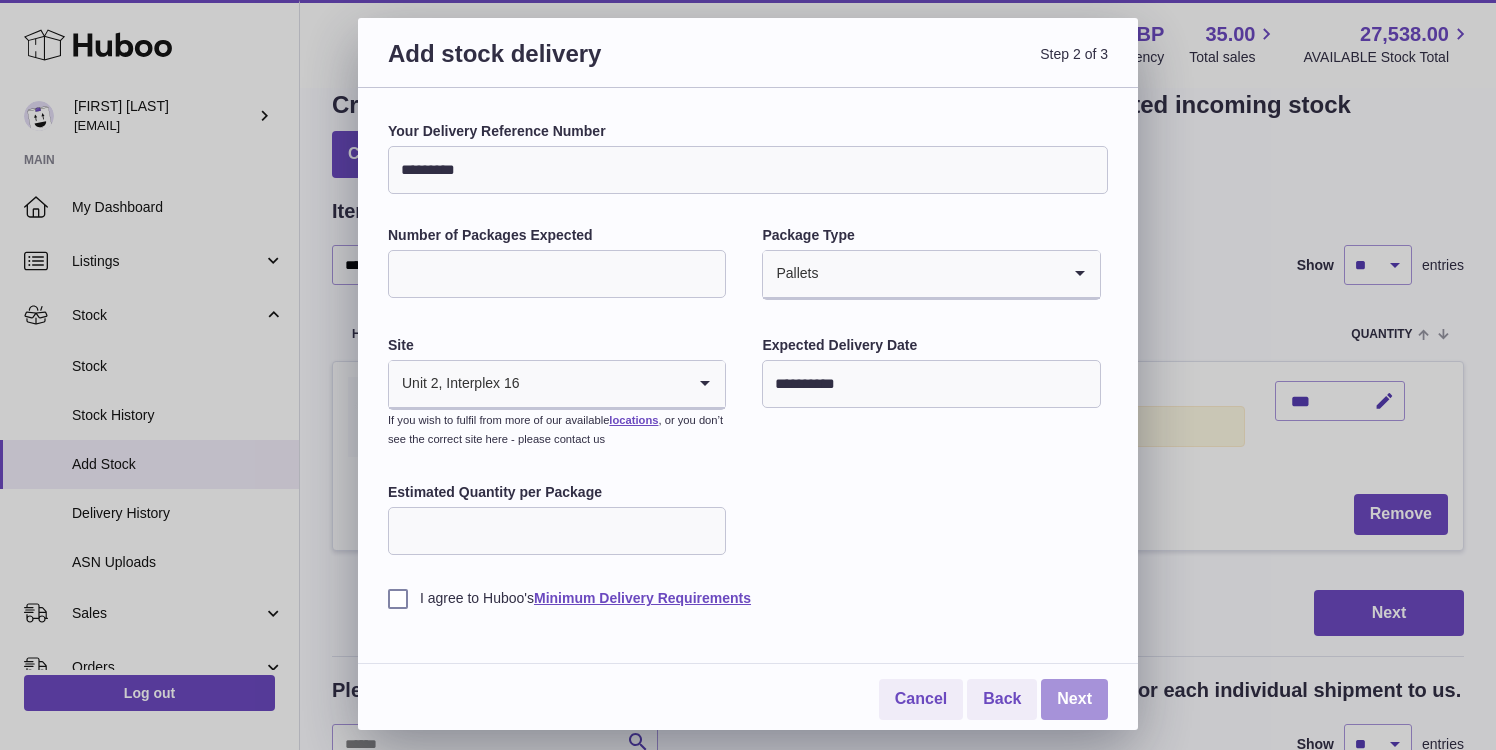 click on "Next" at bounding box center [1074, 699] 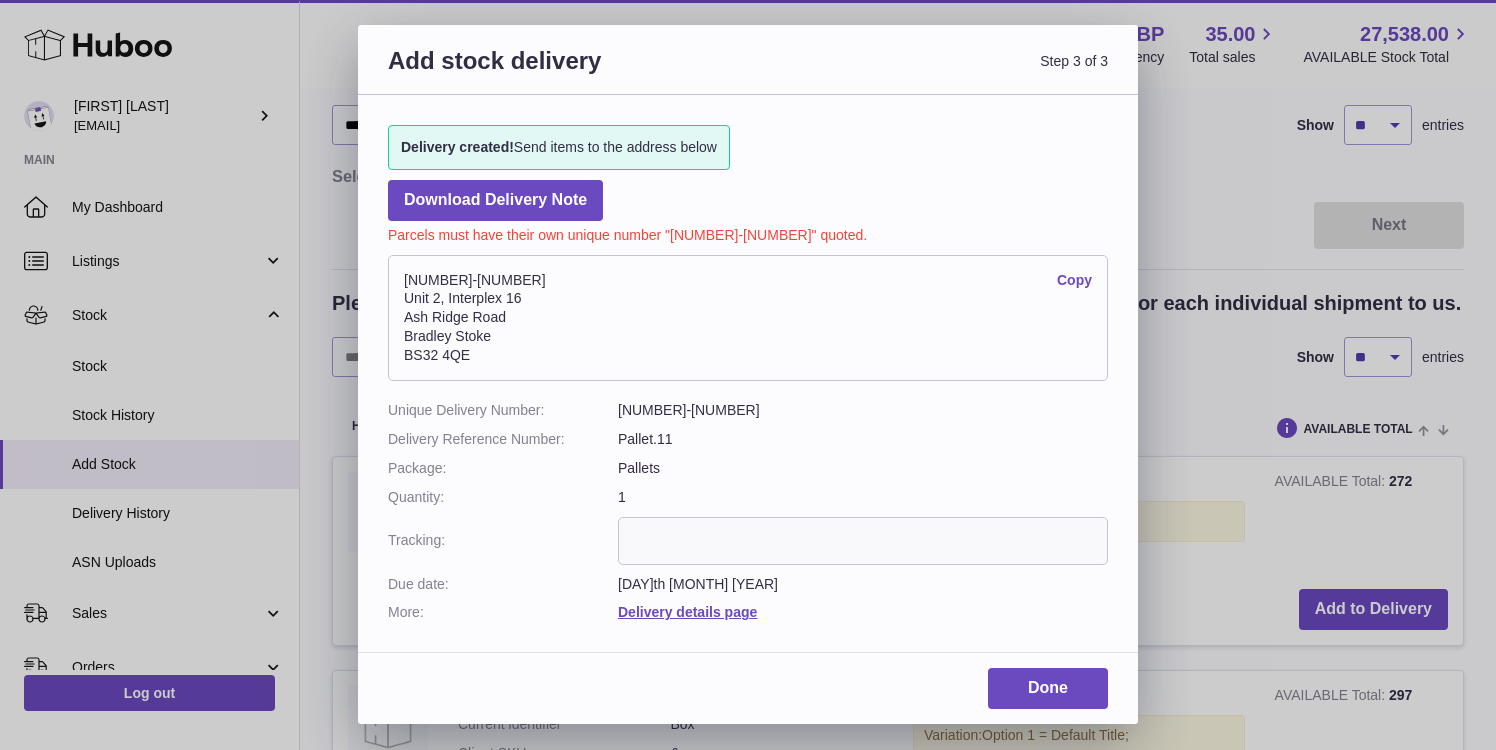 scroll, scrollTop: 168, scrollLeft: 0, axis: vertical 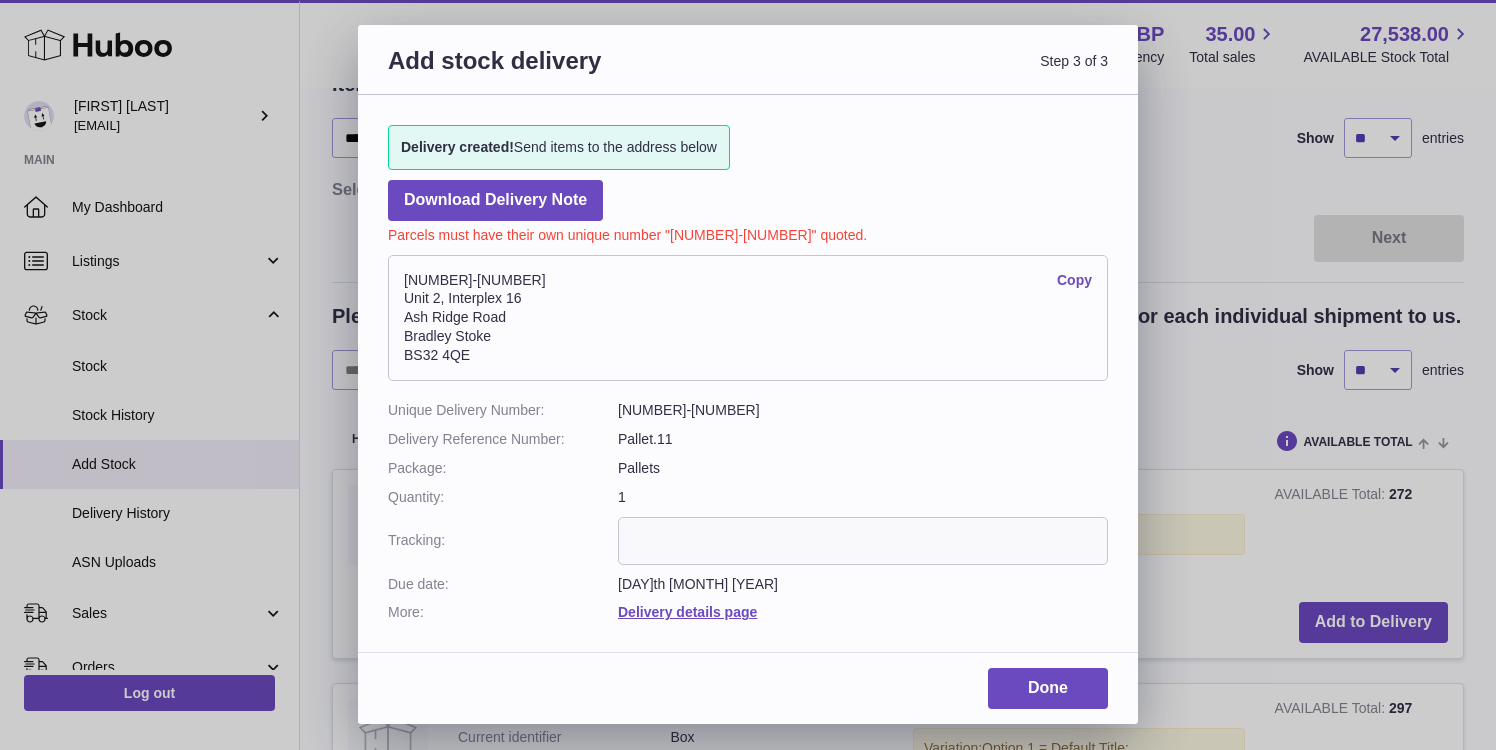 drag, startPoint x: 494, startPoint y: 356, endPoint x: 400, endPoint y: 355, distance: 94.00532 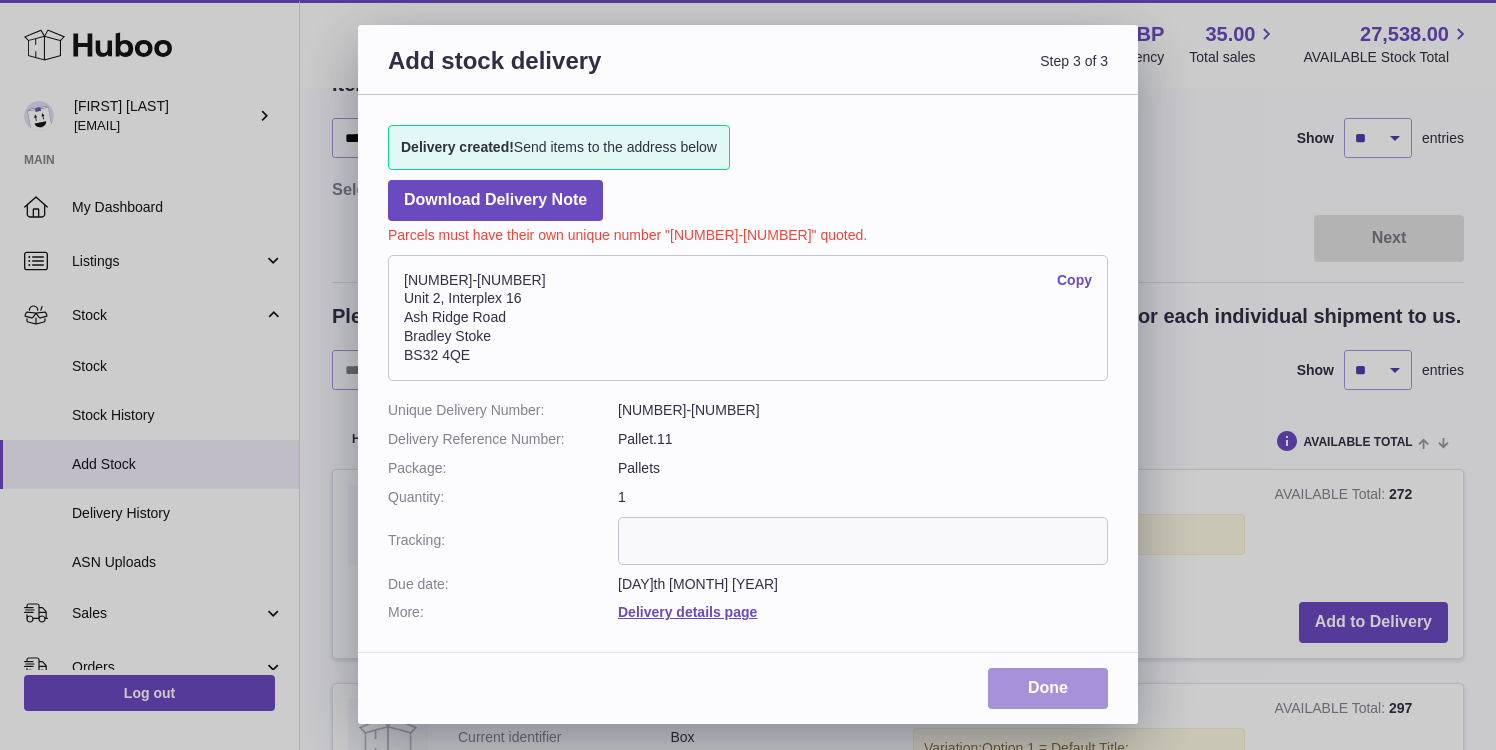 click on "Done" at bounding box center (1048, 688) 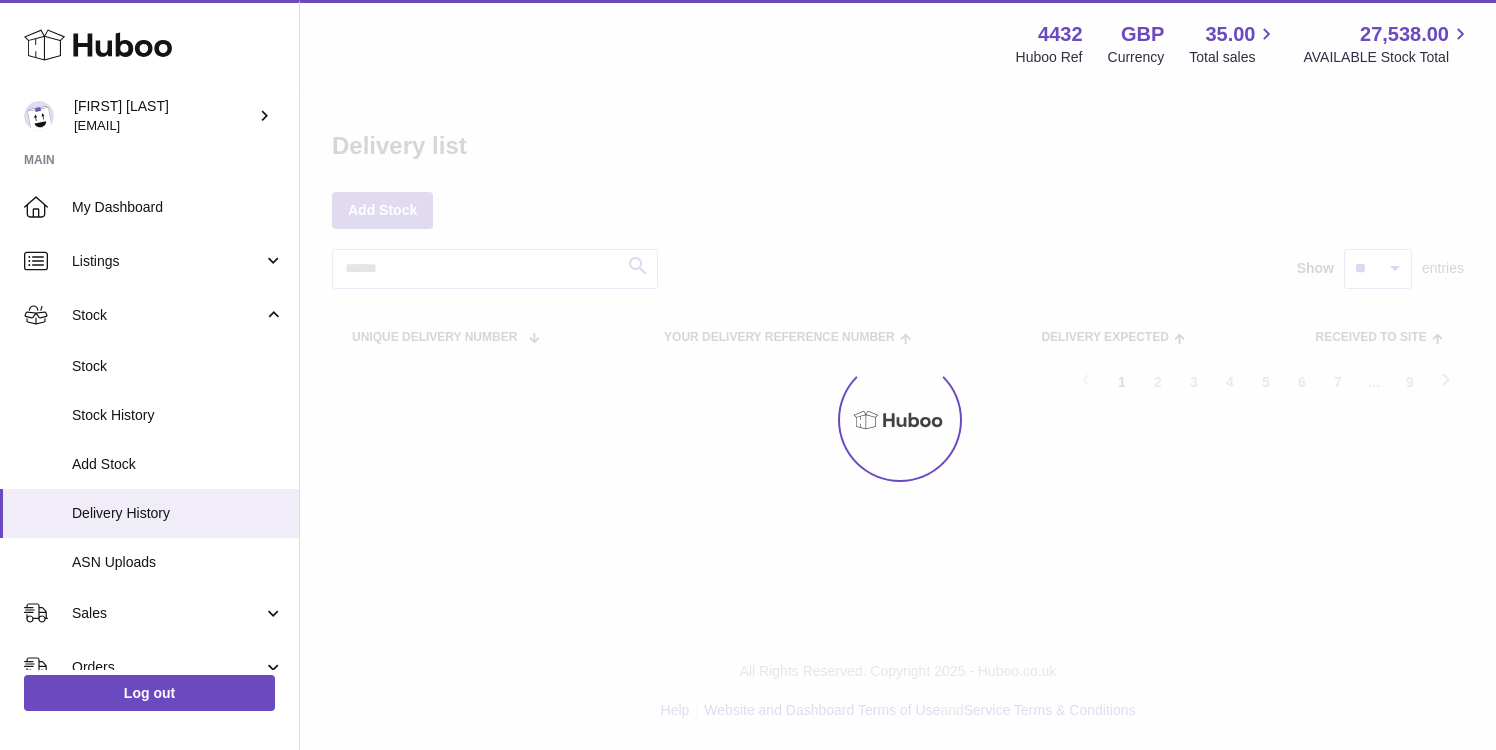 scroll, scrollTop: 0, scrollLeft: 0, axis: both 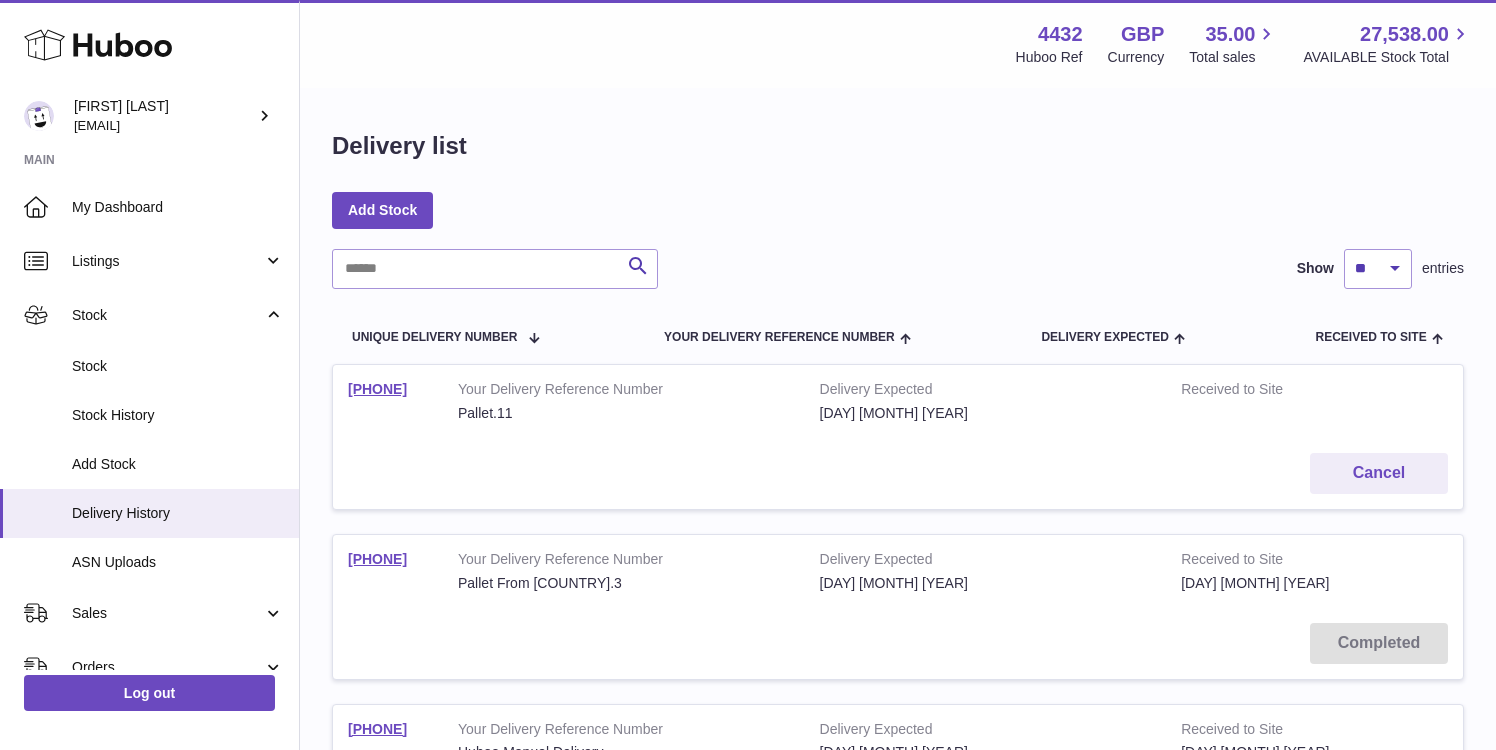 click on "4432-199261" at bounding box center [388, 401] 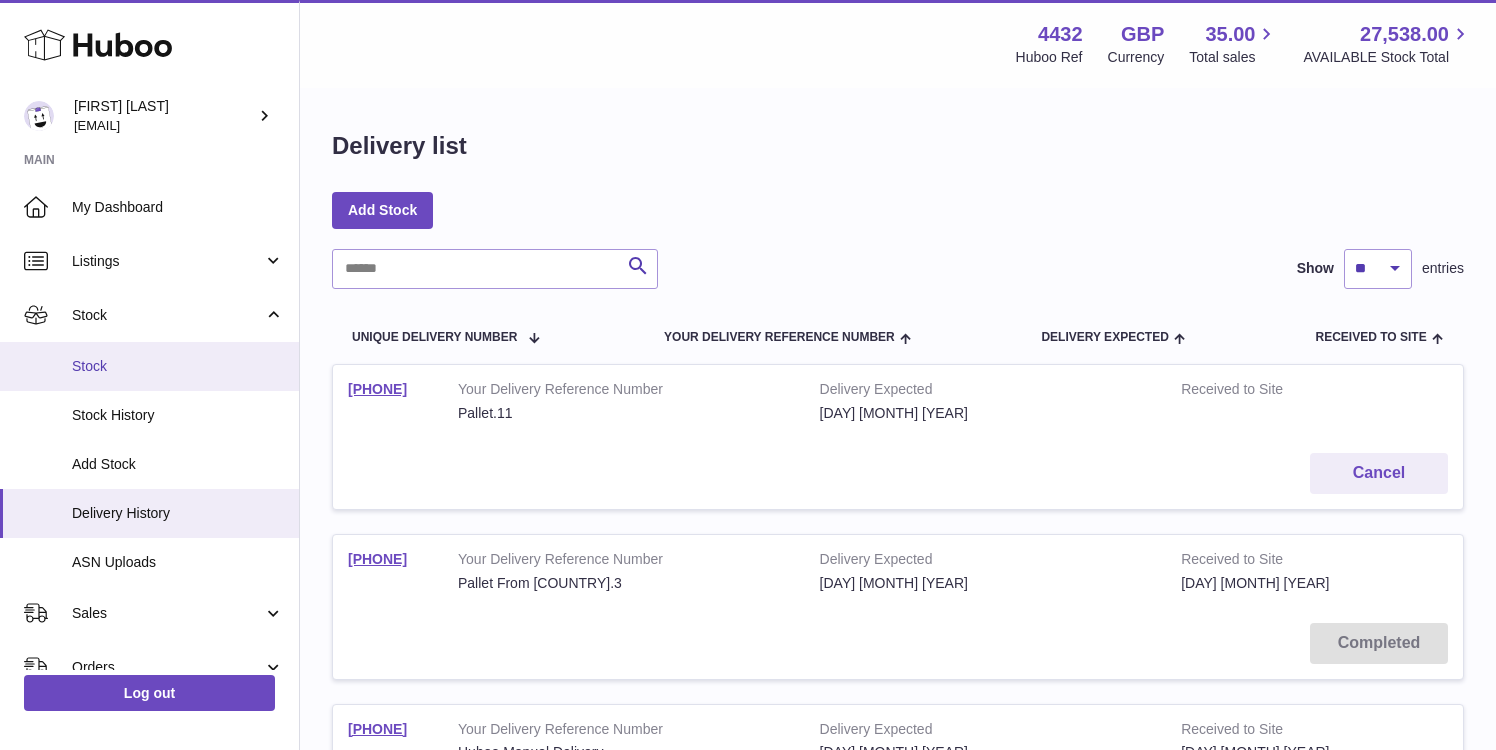 click on "Stock" at bounding box center [149, 366] 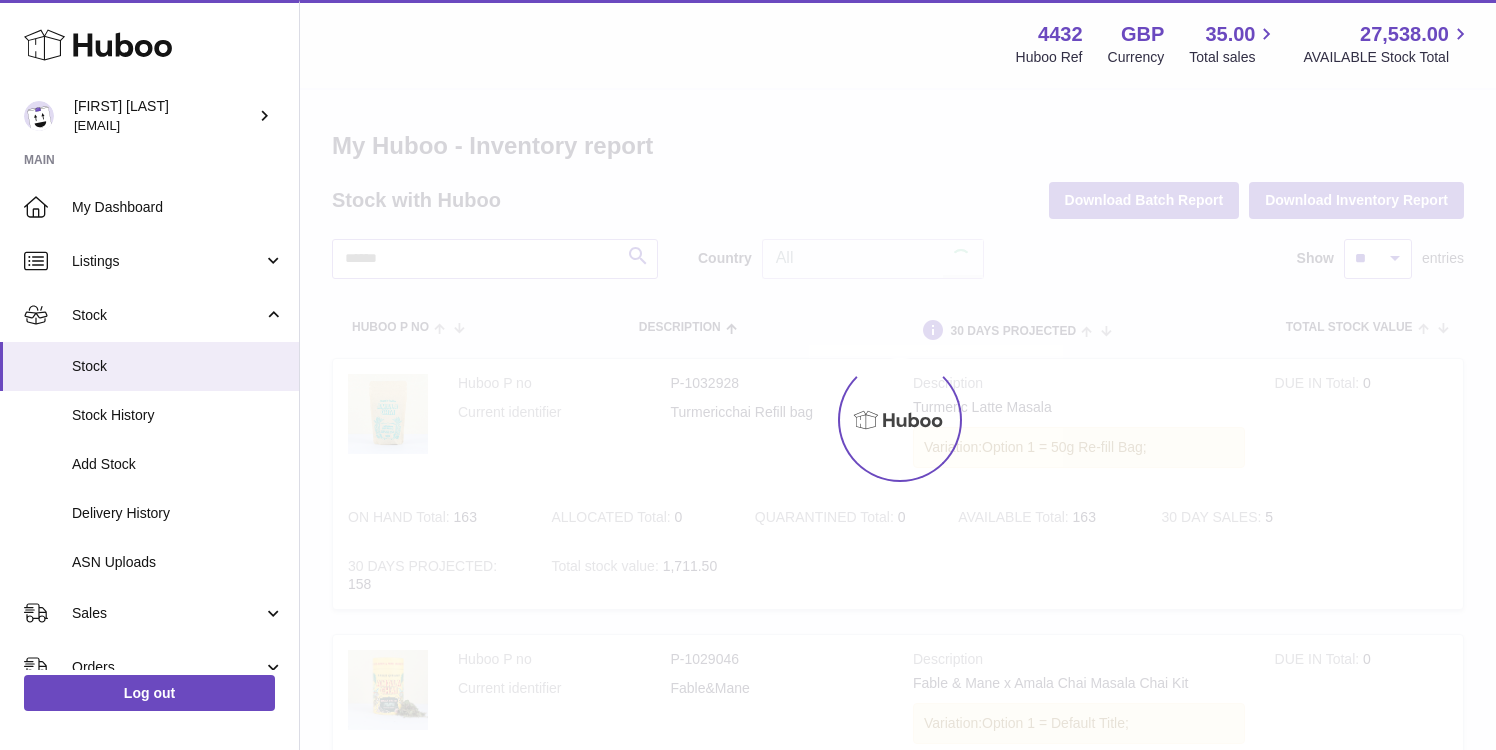 scroll, scrollTop: 0, scrollLeft: 0, axis: both 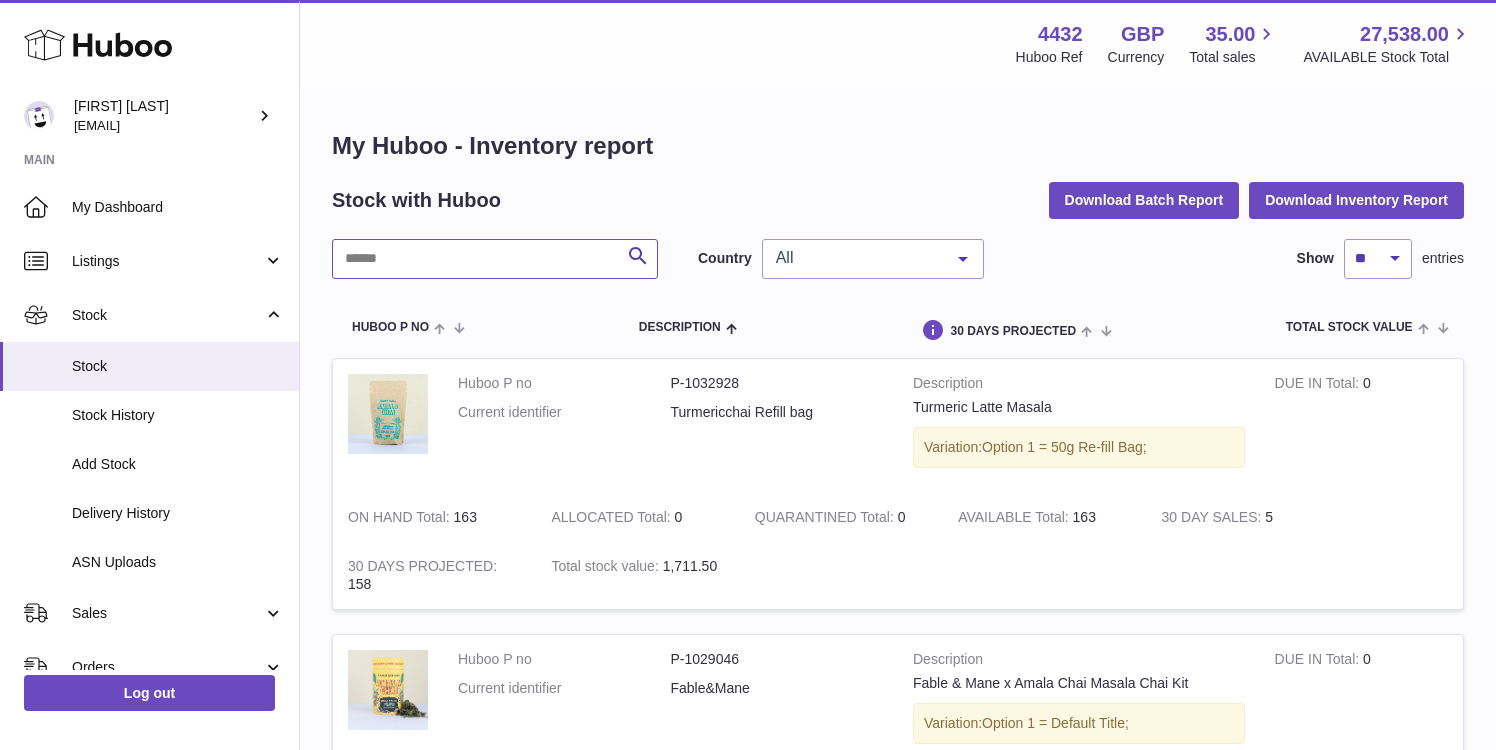 click at bounding box center [495, 259] 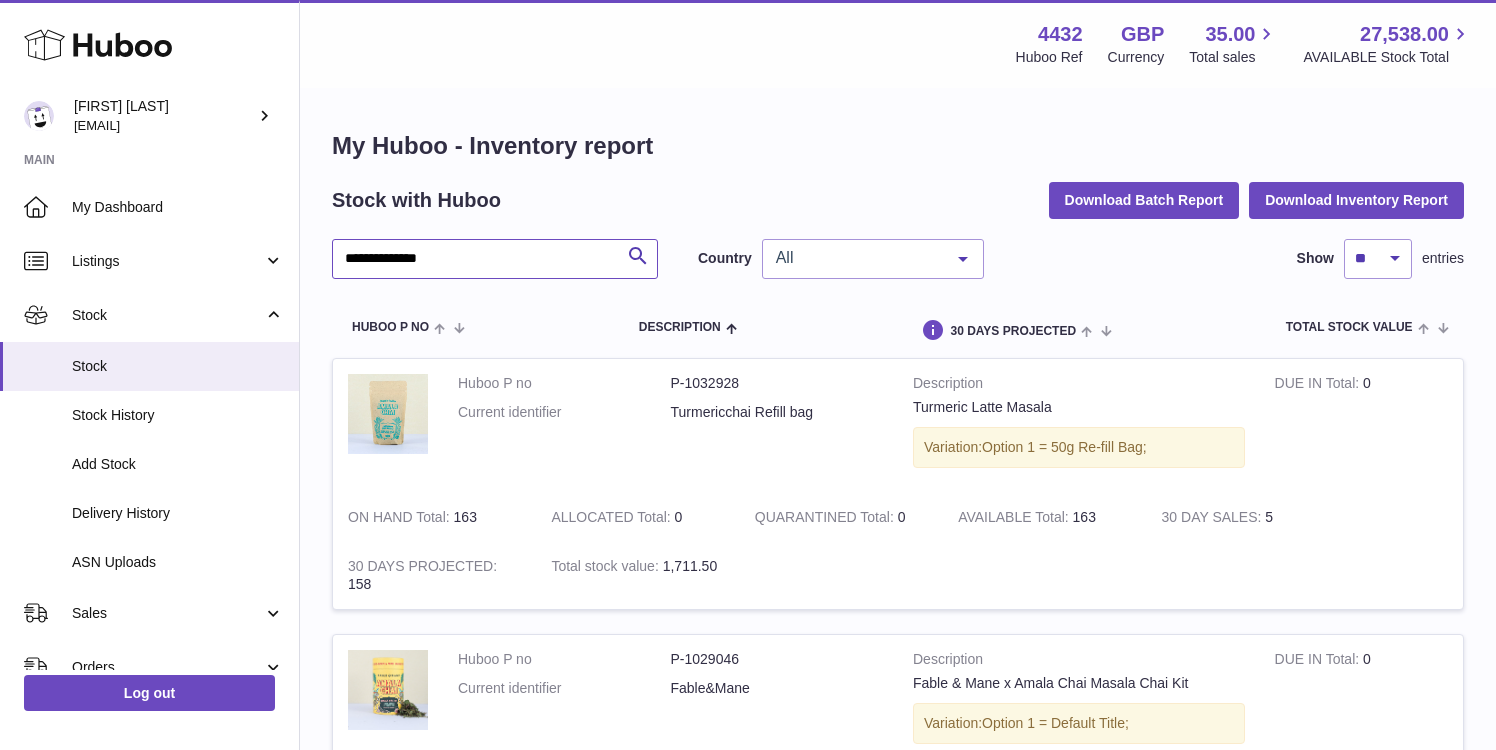 type on "**********" 